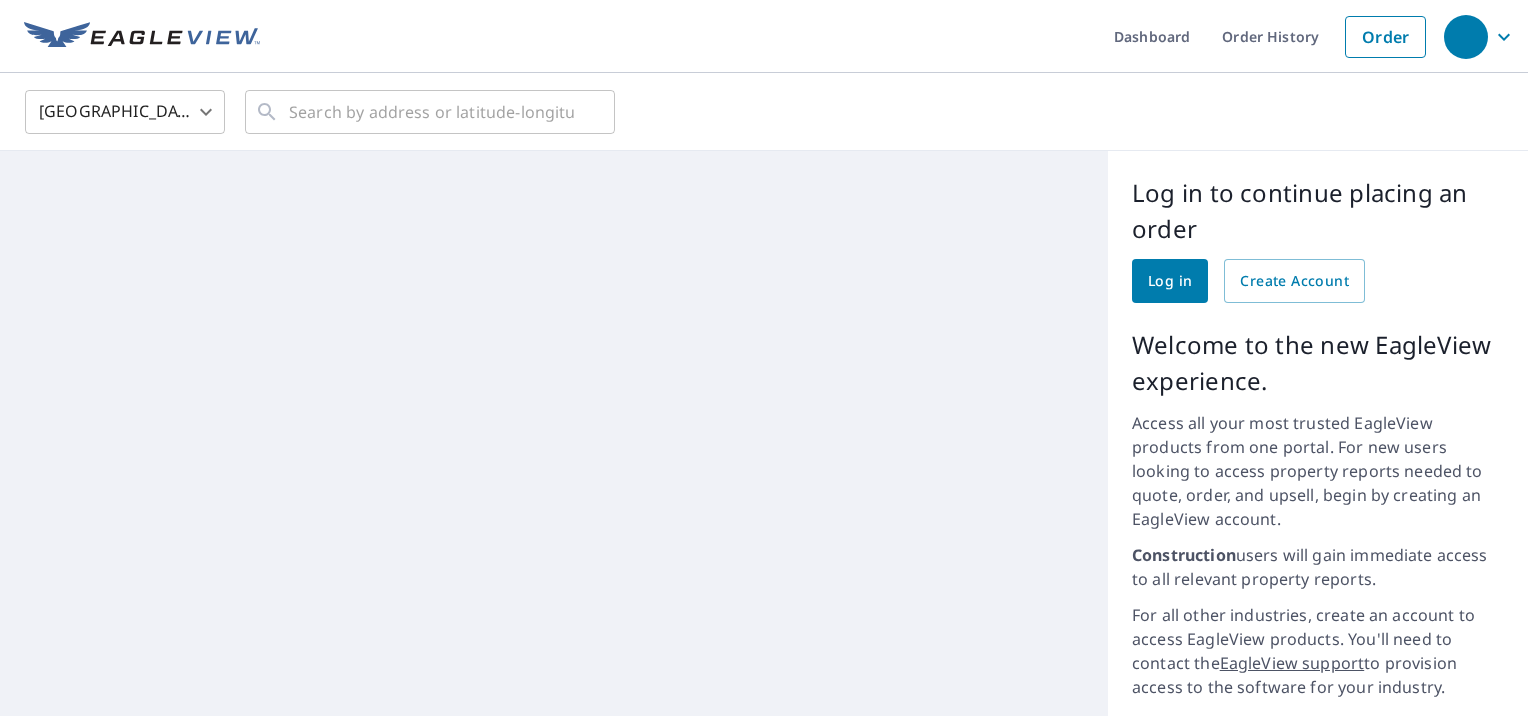 scroll, scrollTop: 0, scrollLeft: 0, axis: both 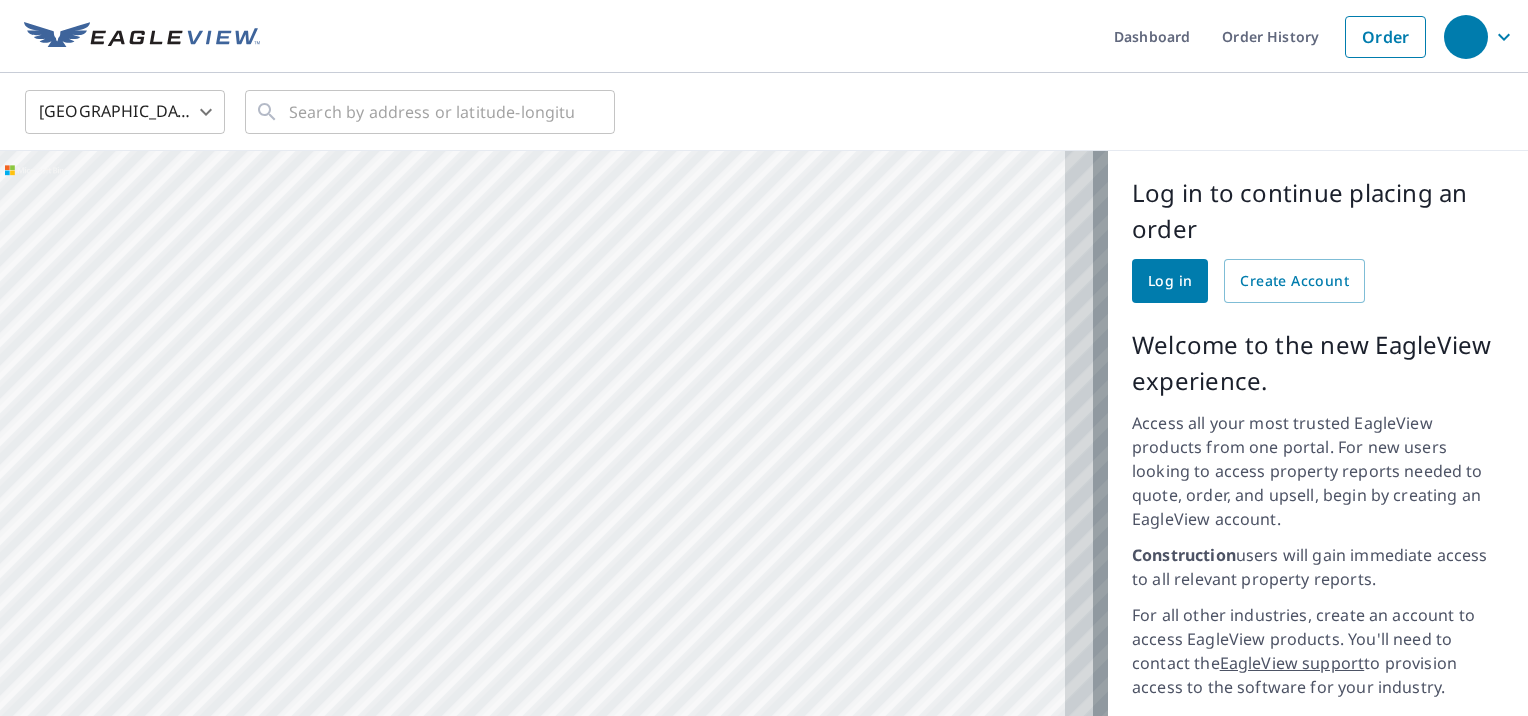 click at bounding box center [554, 538] 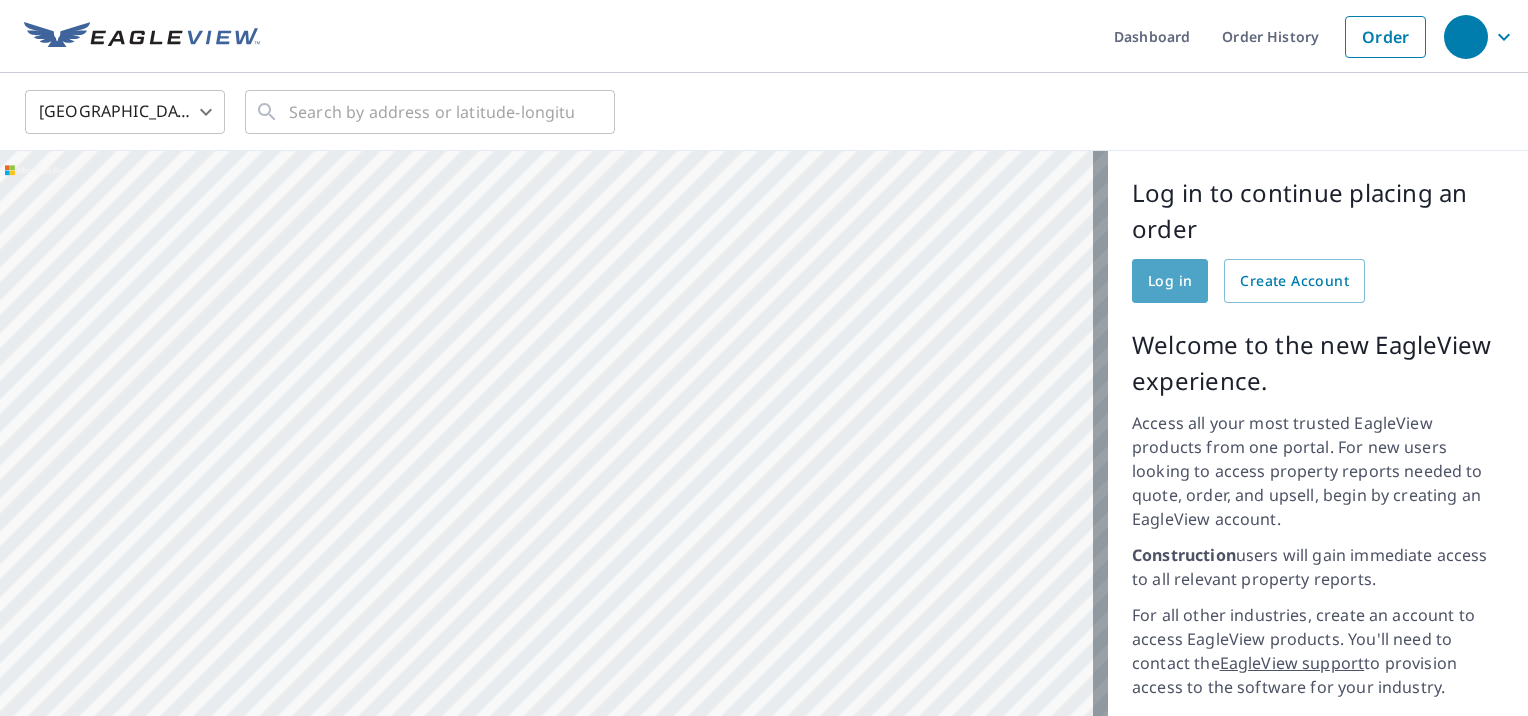 click on "Log in" at bounding box center (1170, 281) 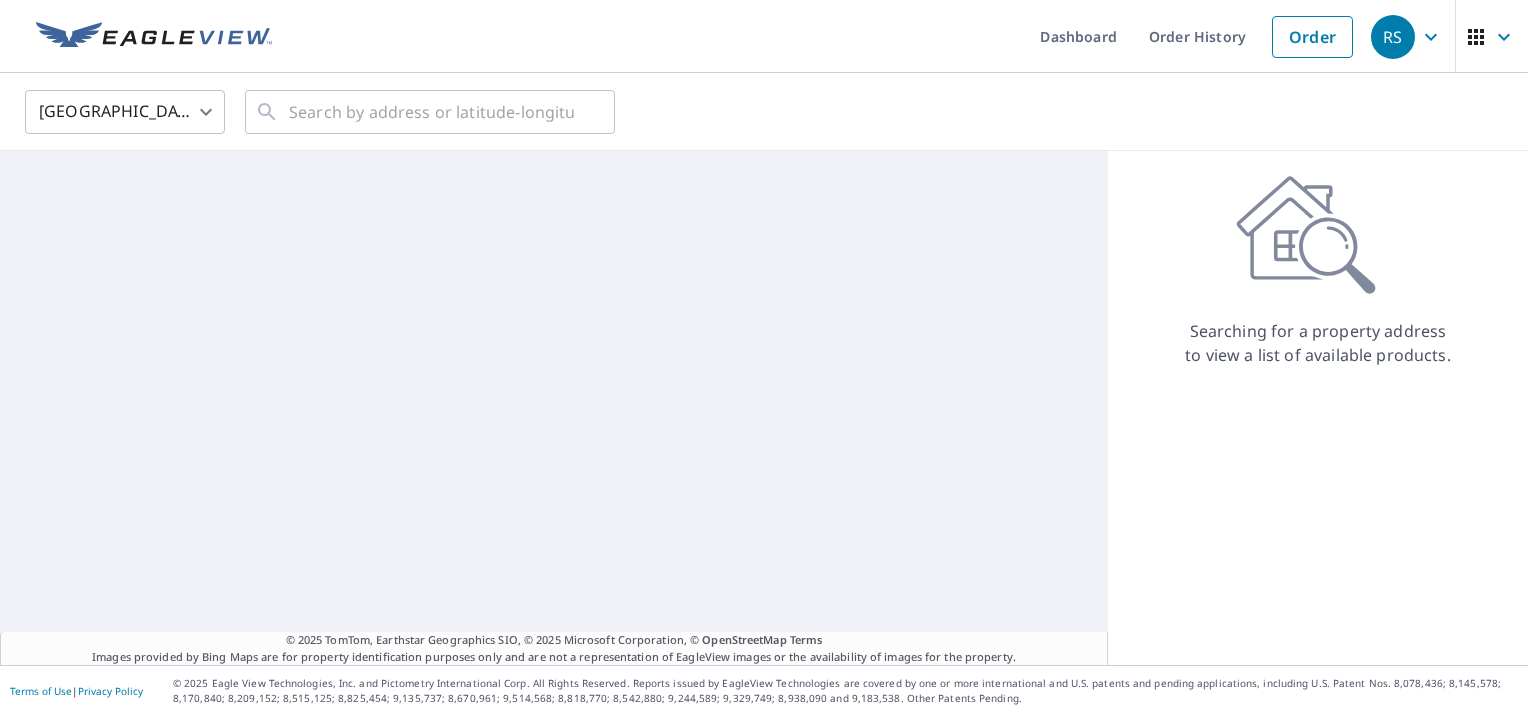 scroll, scrollTop: 0, scrollLeft: 0, axis: both 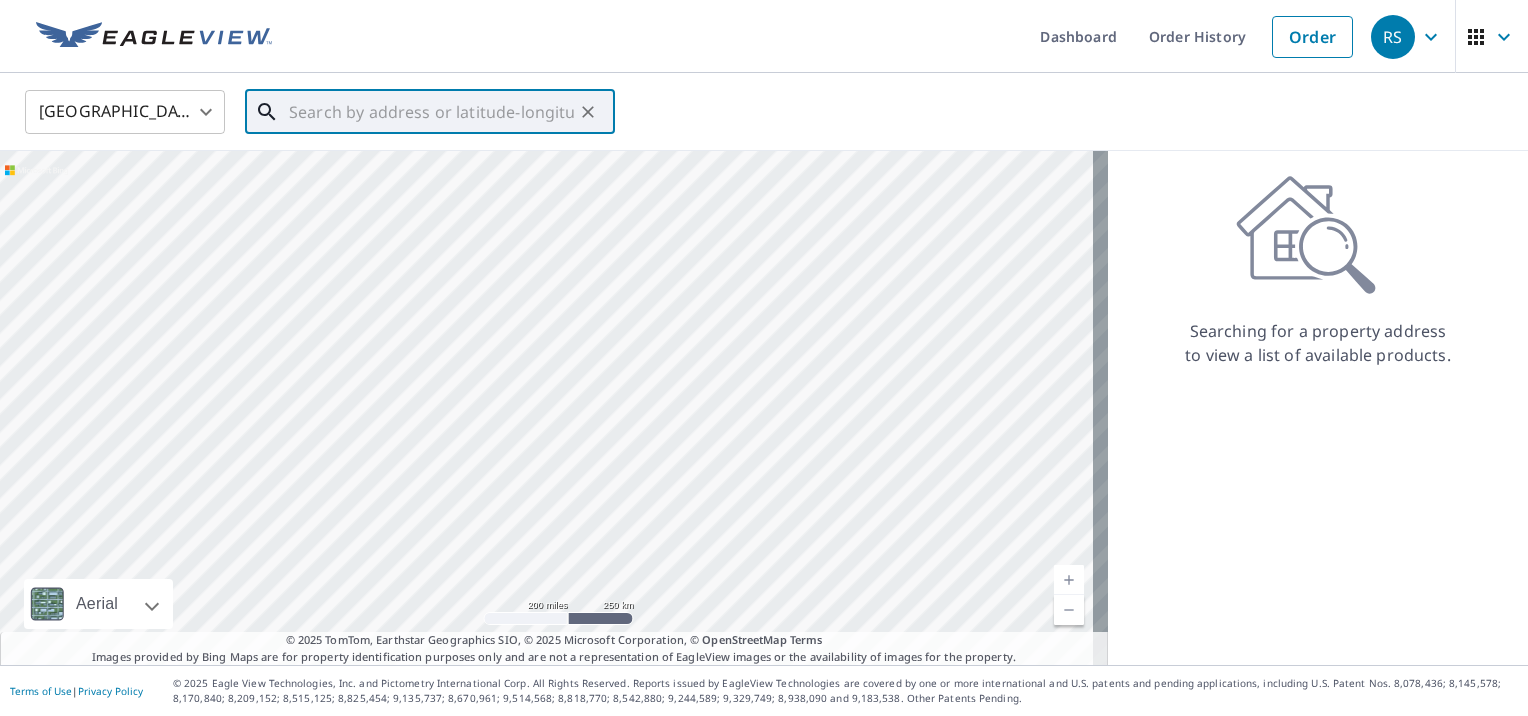 click at bounding box center (431, 112) 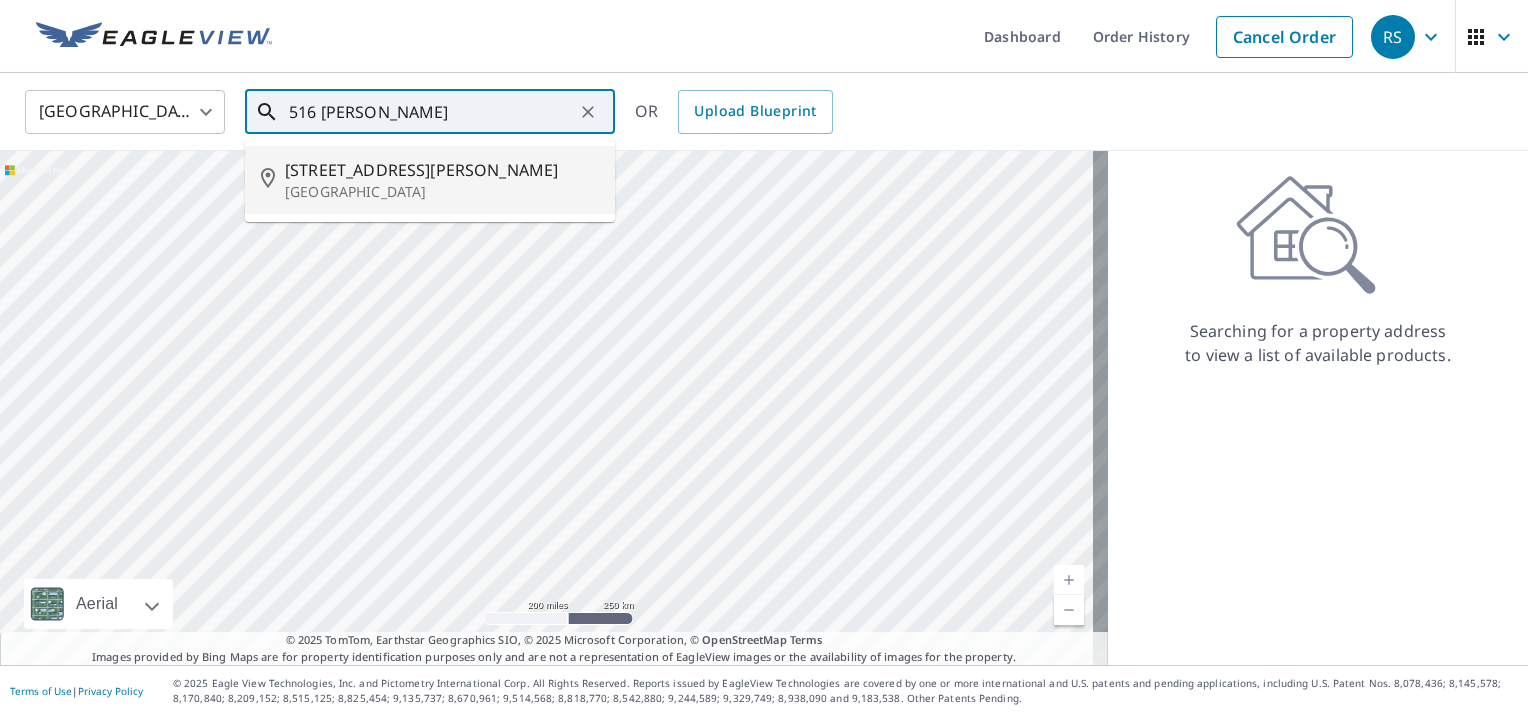 click on "[STREET_ADDRESS][PERSON_NAME]" at bounding box center (442, 170) 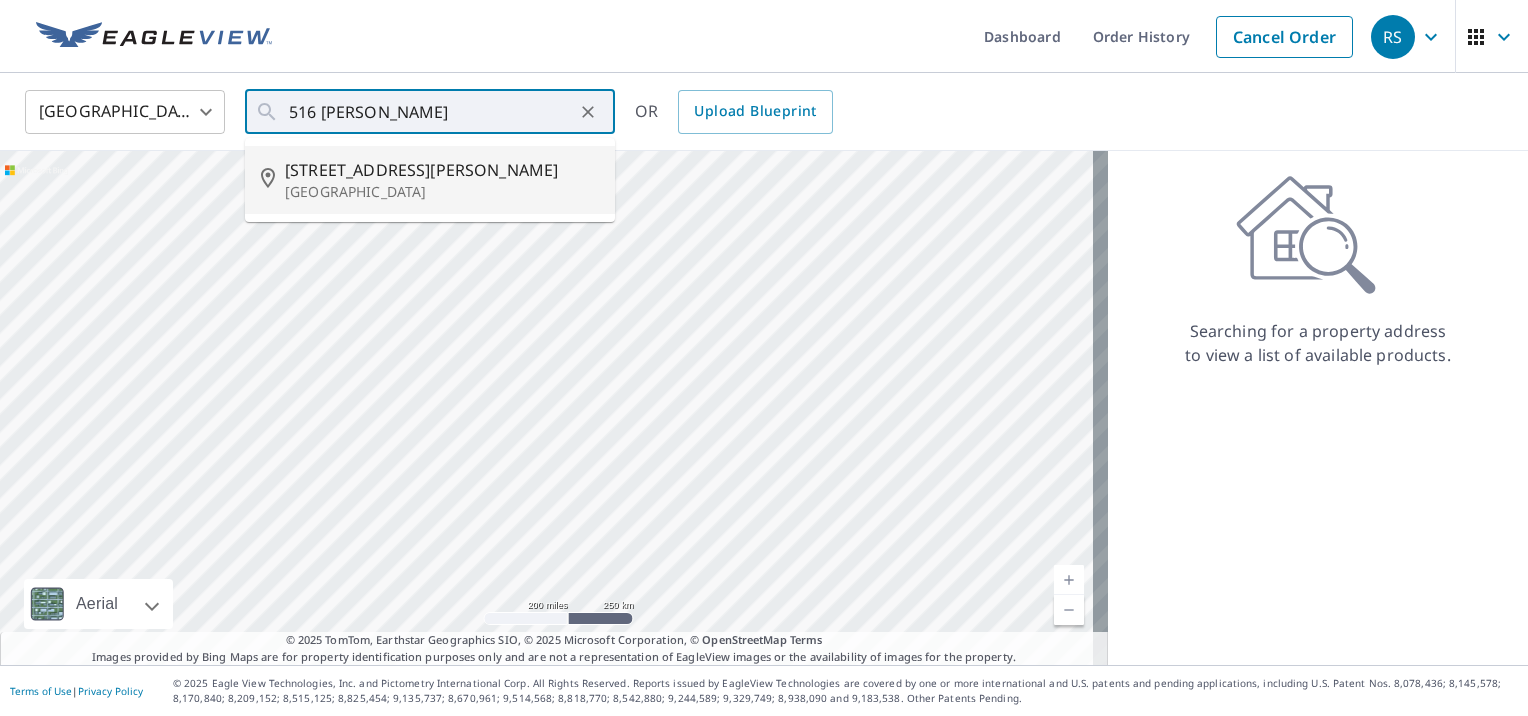 type on "[STREET_ADDRESS][PERSON_NAME]" 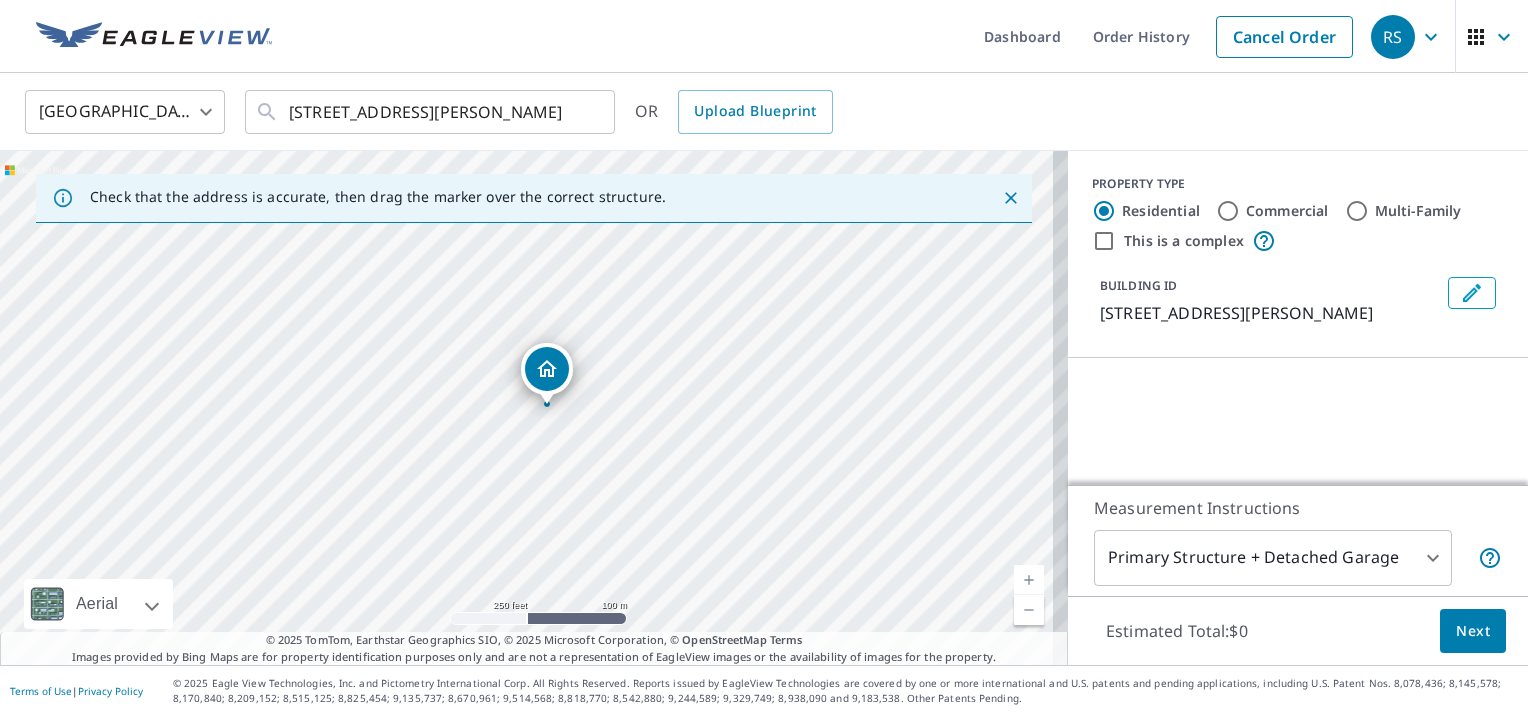 click at bounding box center (1029, 580) 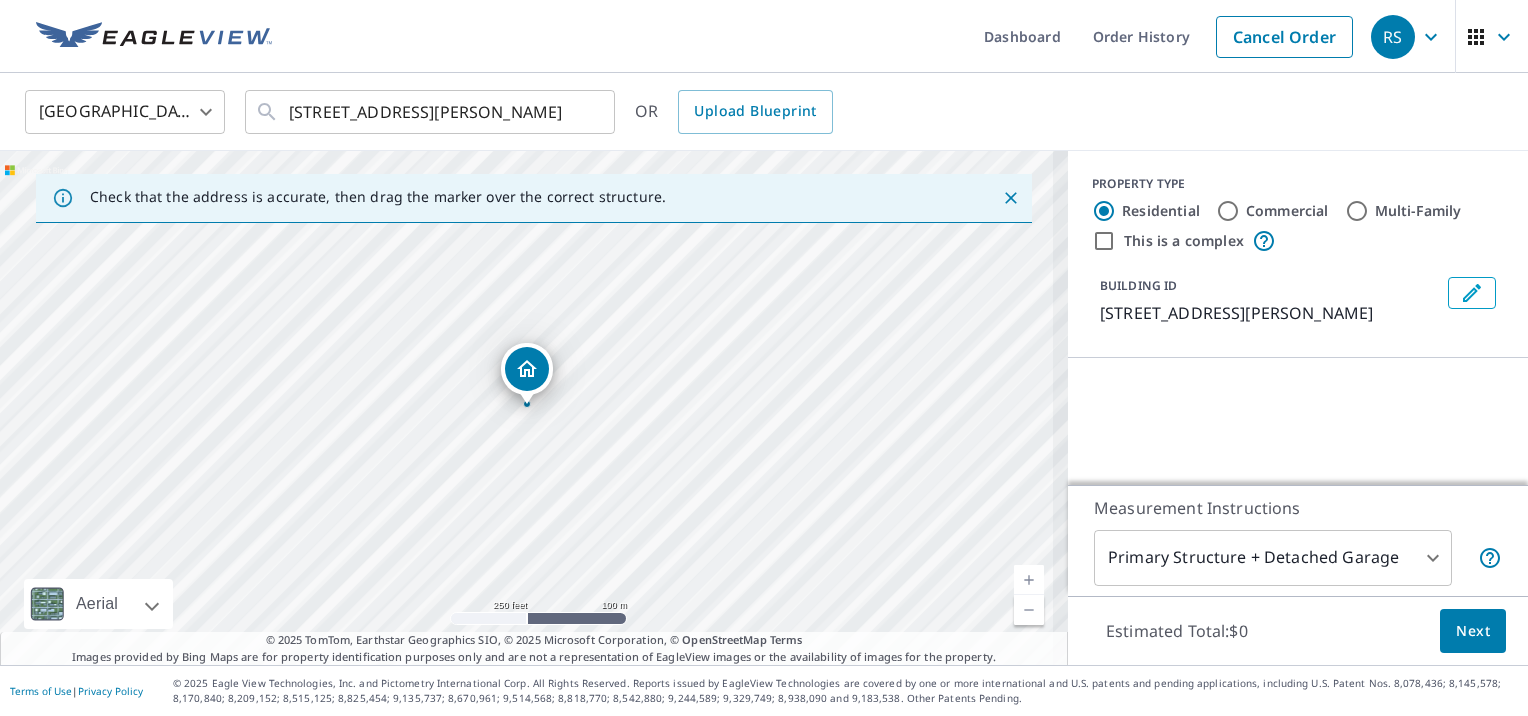 click at bounding box center [1029, 580] 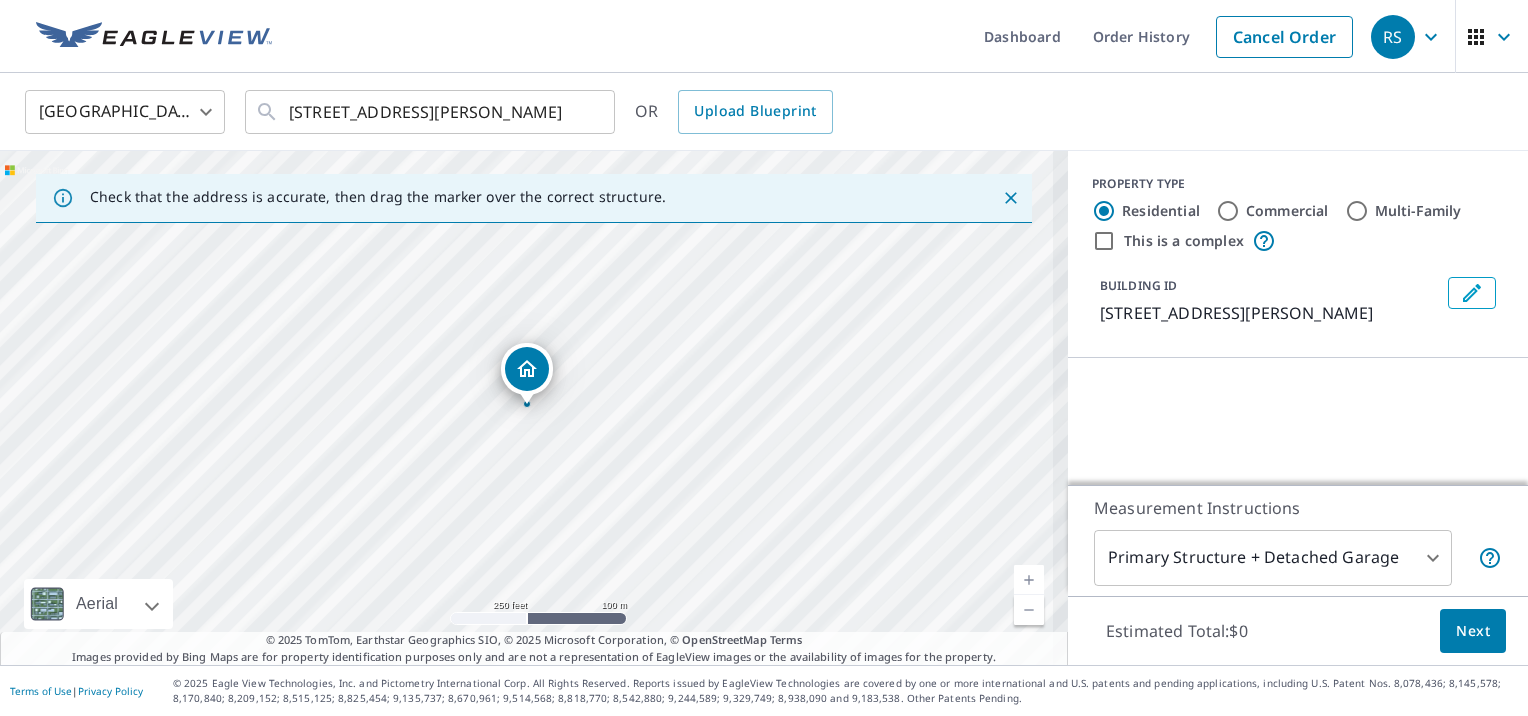 click at bounding box center (1029, 580) 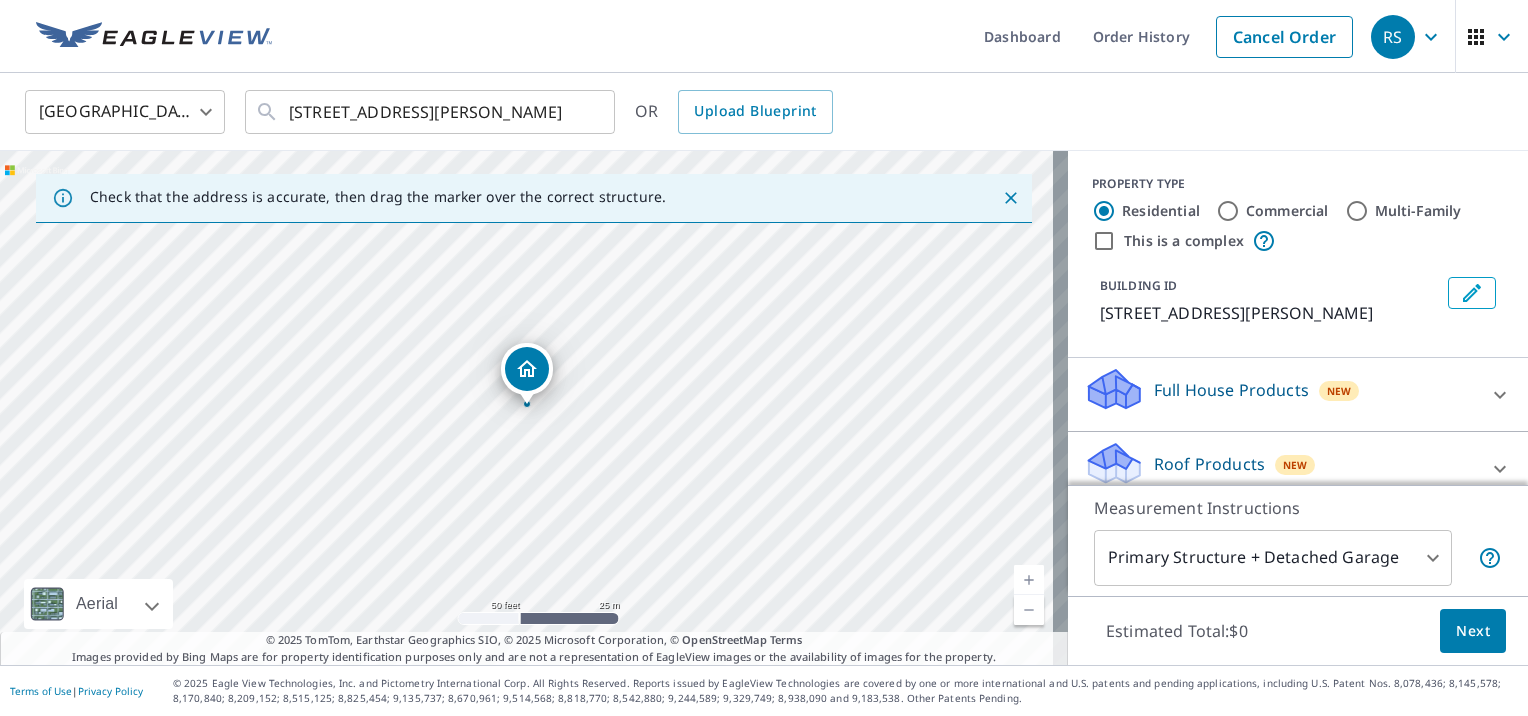 click at bounding box center [1029, 580] 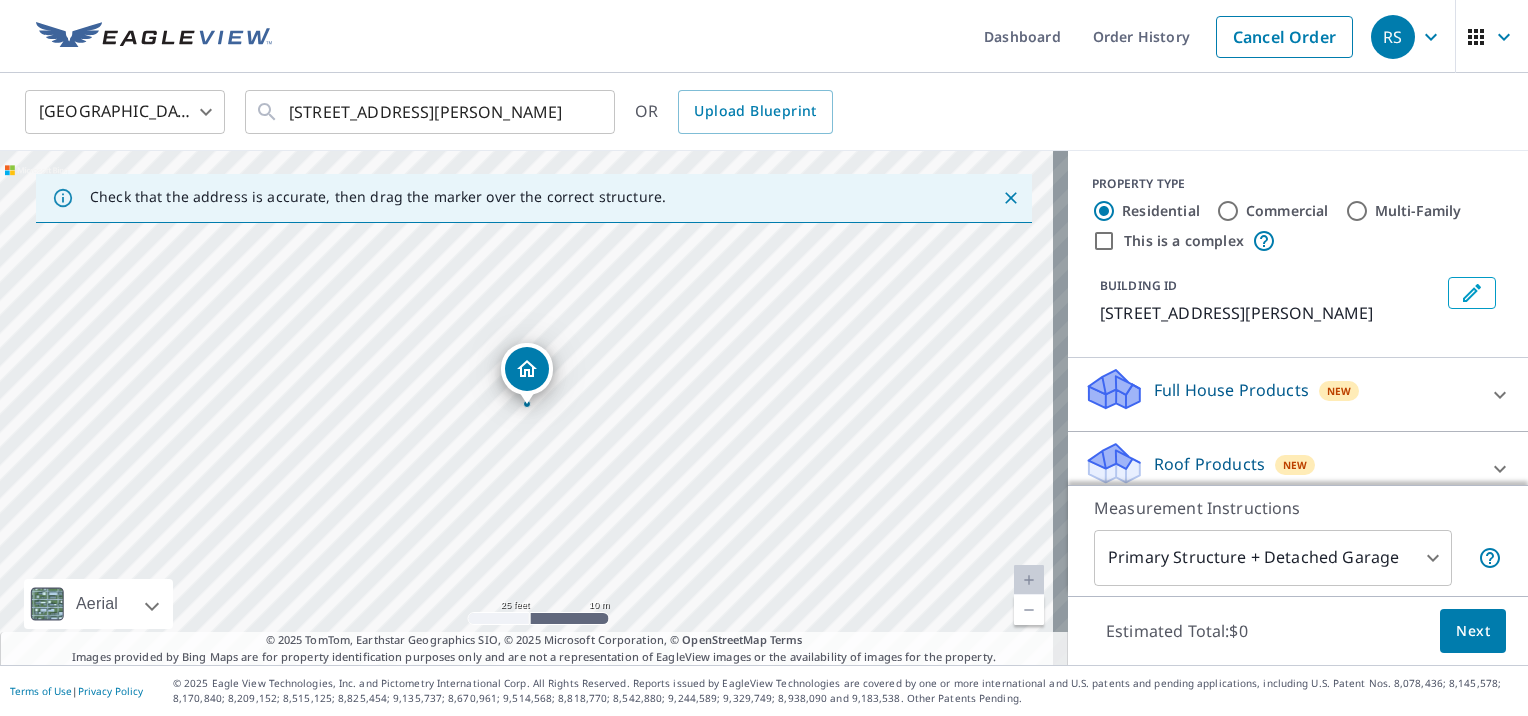 click at bounding box center [1029, 580] 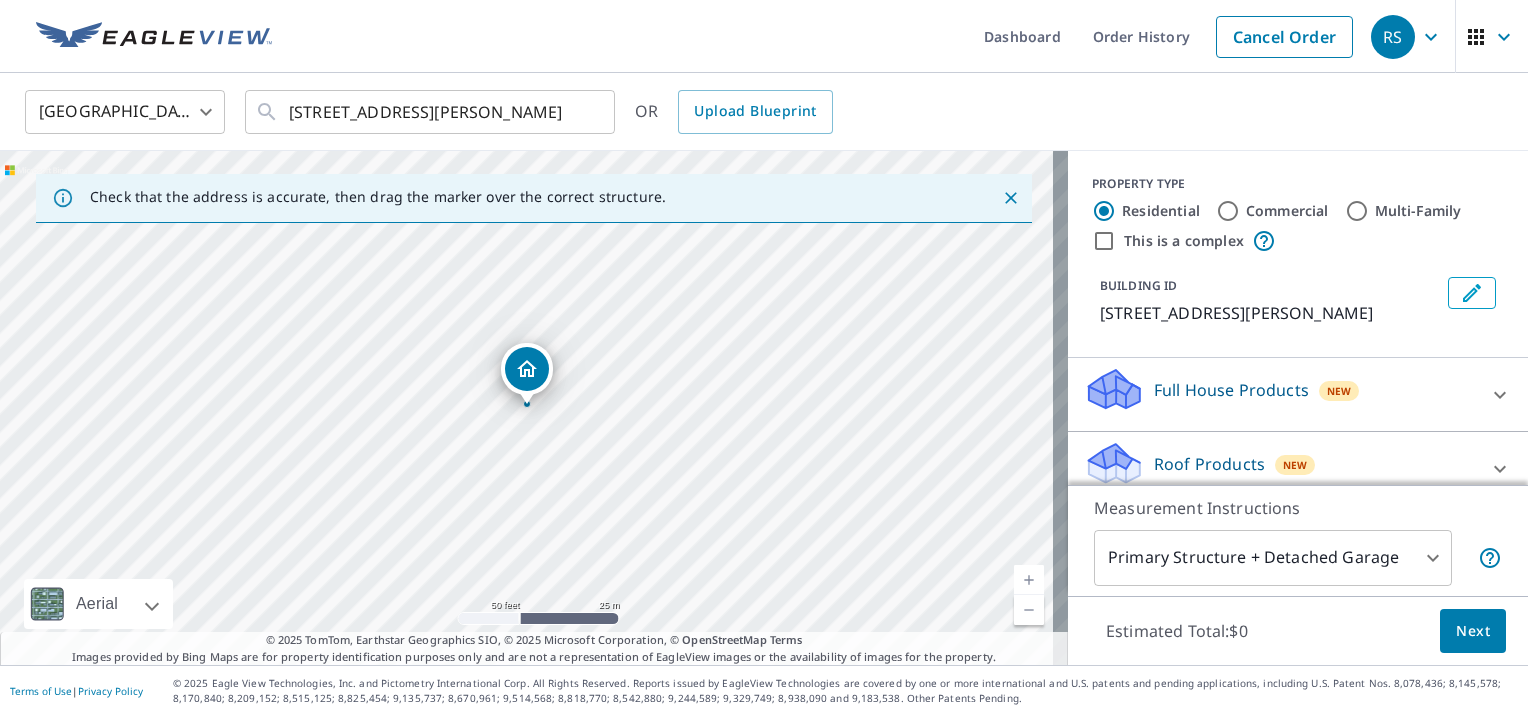click at bounding box center [1029, 610] 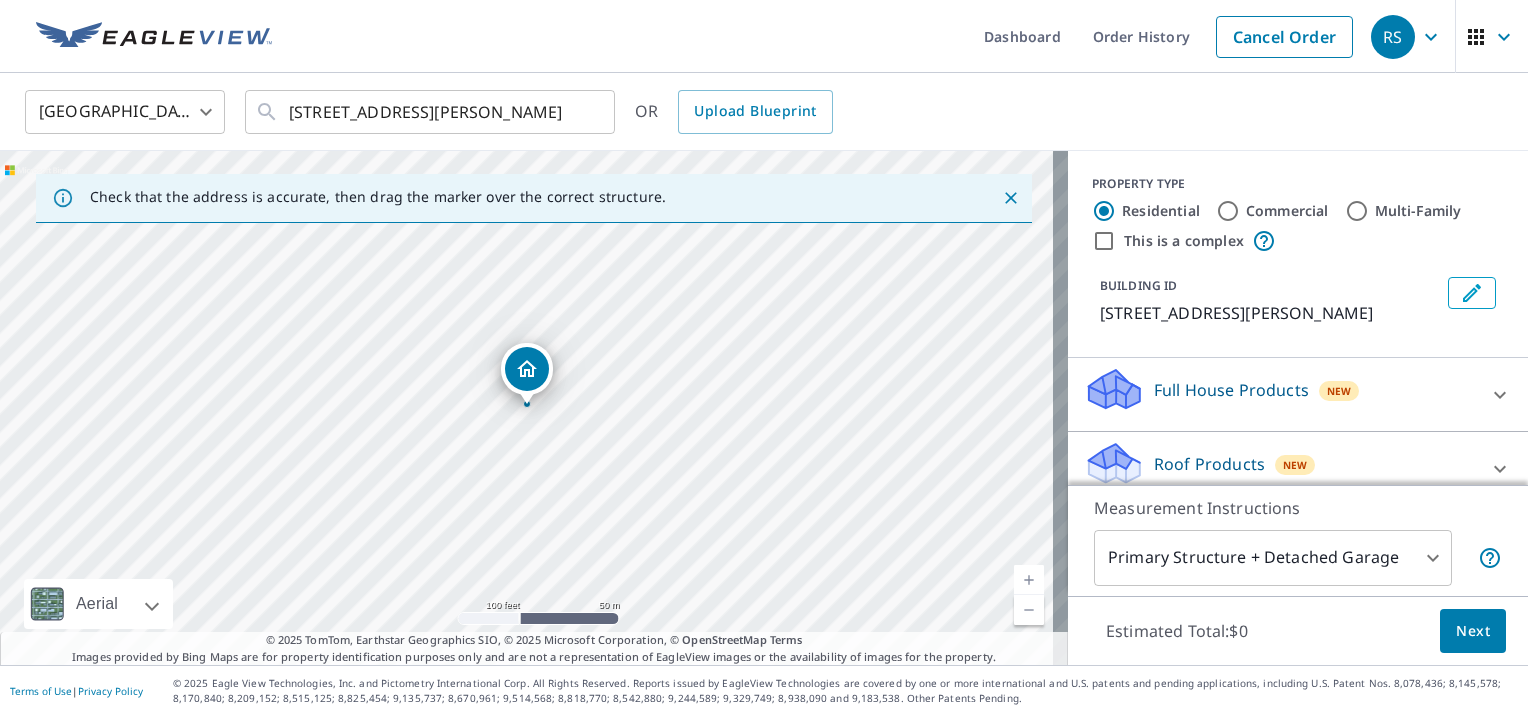 click at bounding box center (1029, 610) 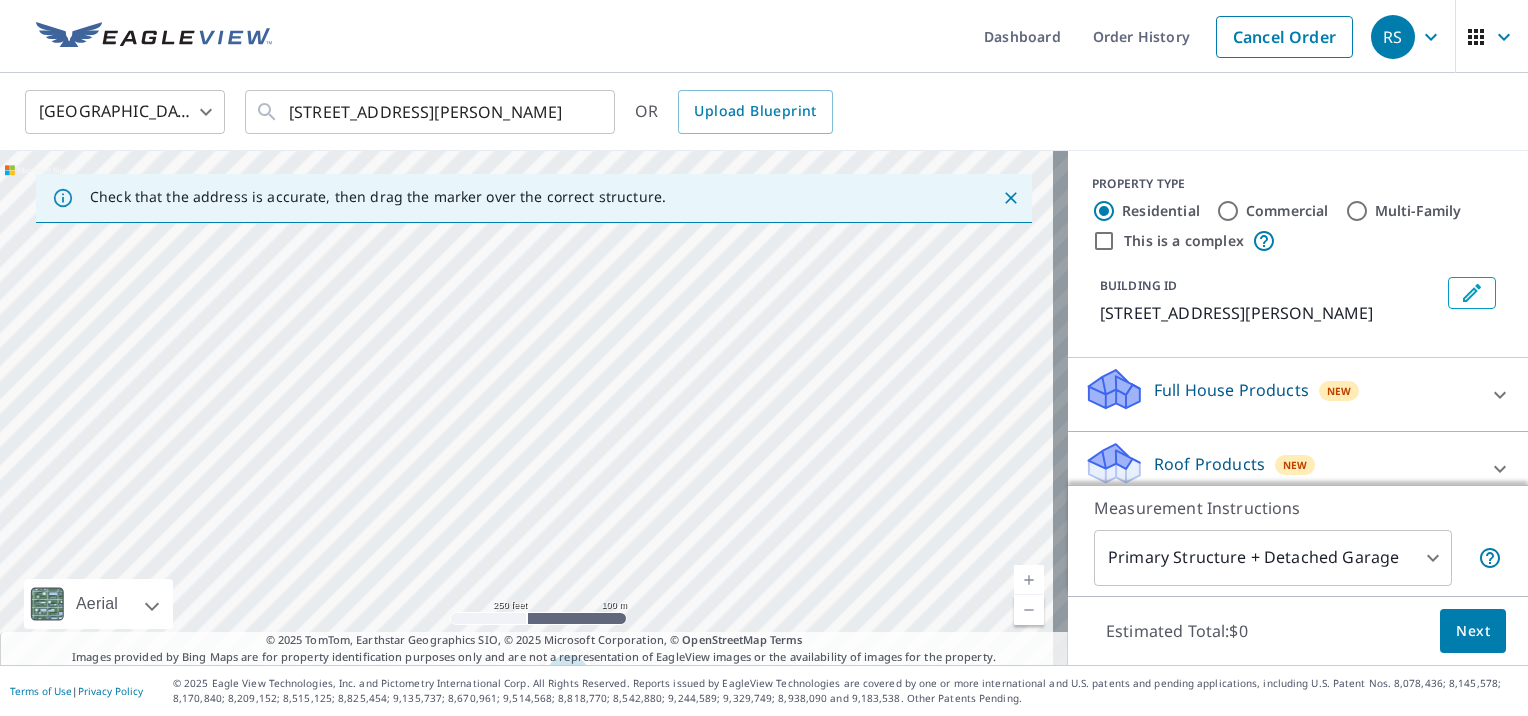 drag, startPoint x: 636, startPoint y: 280, endPoint x: 677, endPoint y: 589, distance: 311.7082 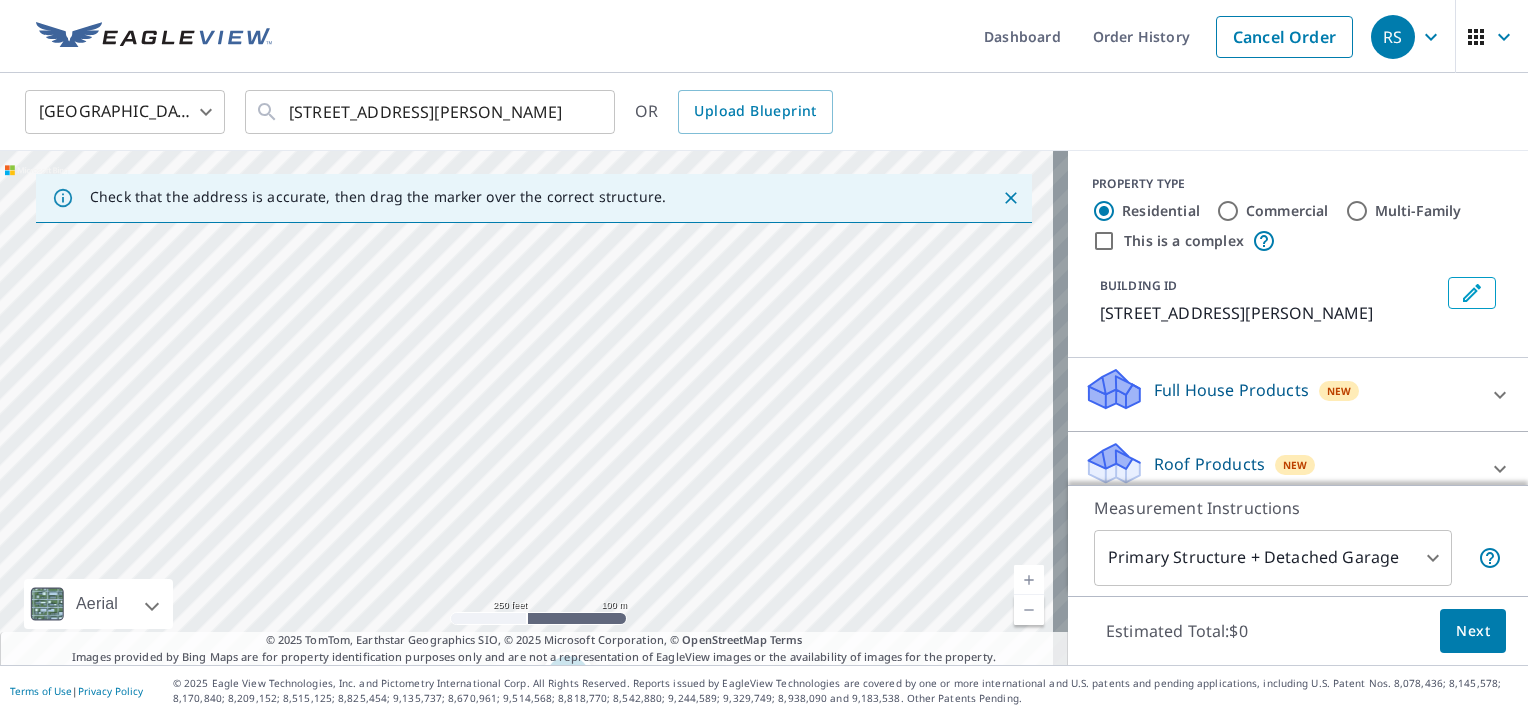 drag, startPoint x: 677, startPoint y: 589, endPoint x: 650, endPoint y: 498, distance: 94.92102 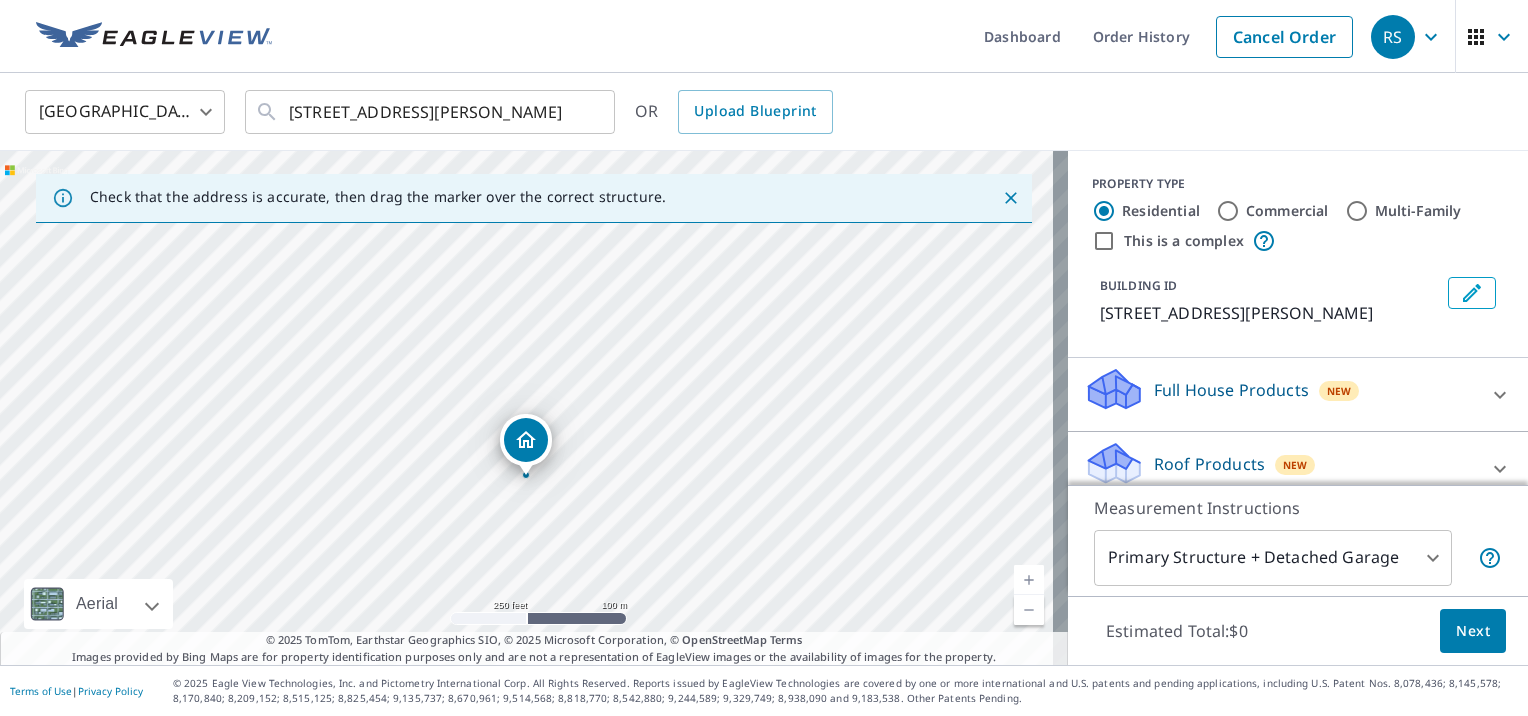 drag, startPoint x: 572, startPoint y: 473, endPoint x: 557, endPoint y: 325, distance: 148.7582 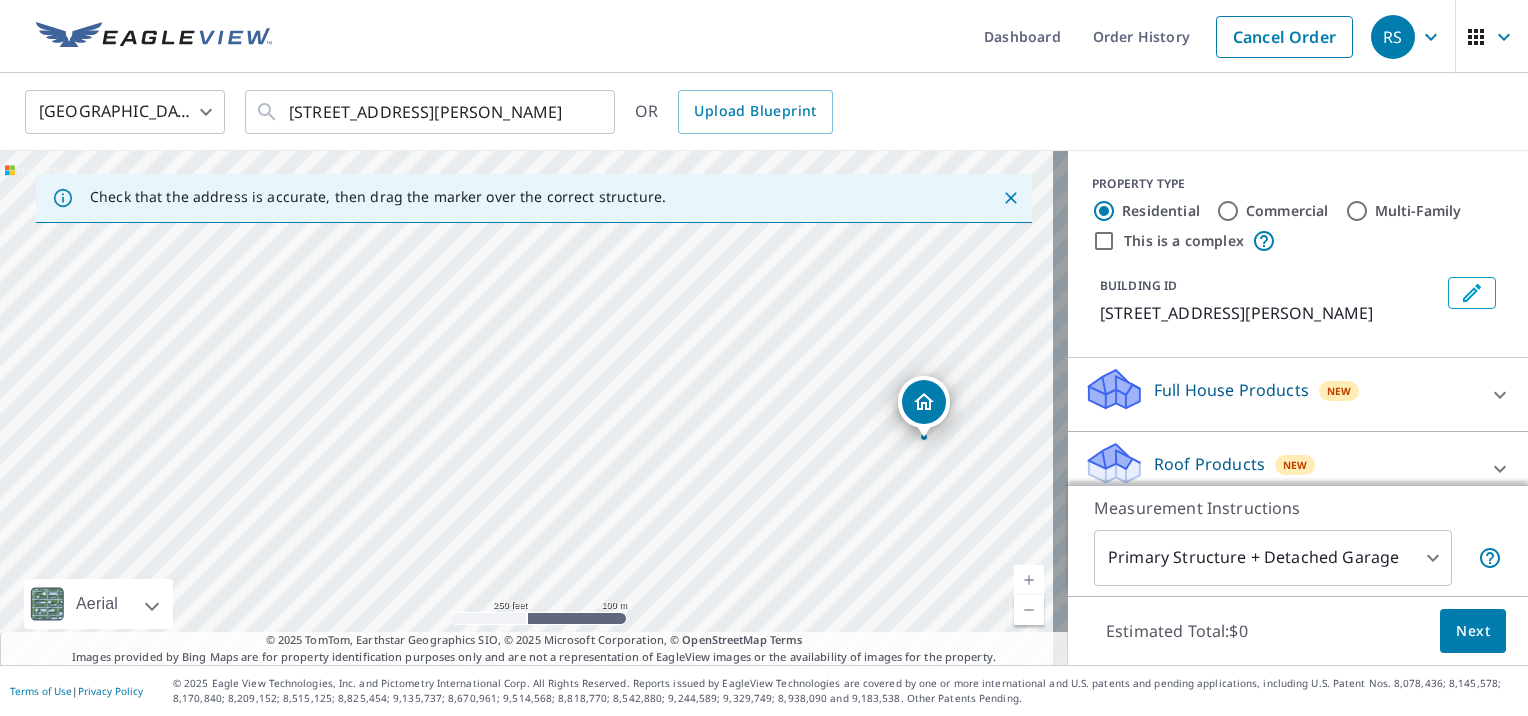 drag, startPoint x: 286, startPoint y: 384, endPoint x: 684, endPoint y: 347, distance: 399.71616 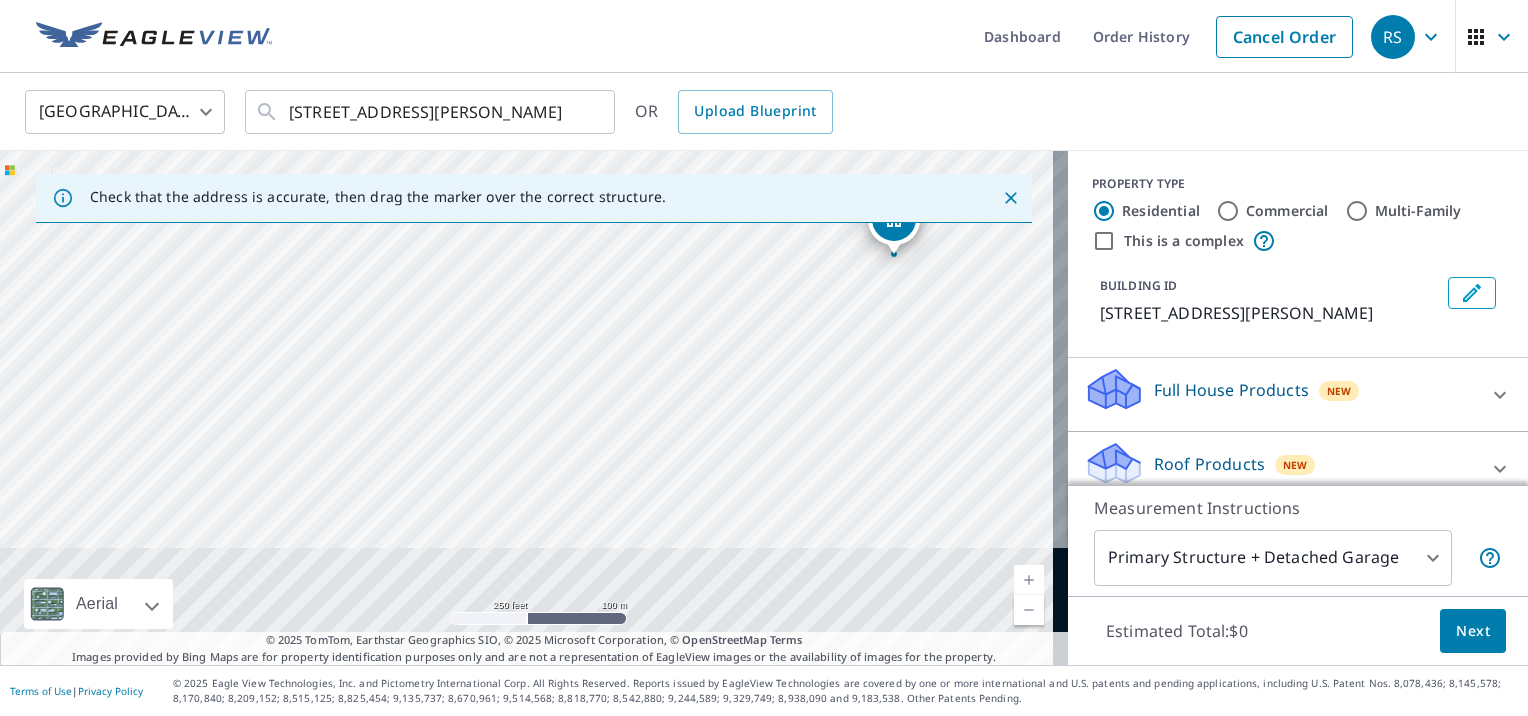 drag, startPoint x: 660, startPoint y: 568, endPoint x: 640, endPoint y: 351, distance: 217.91971 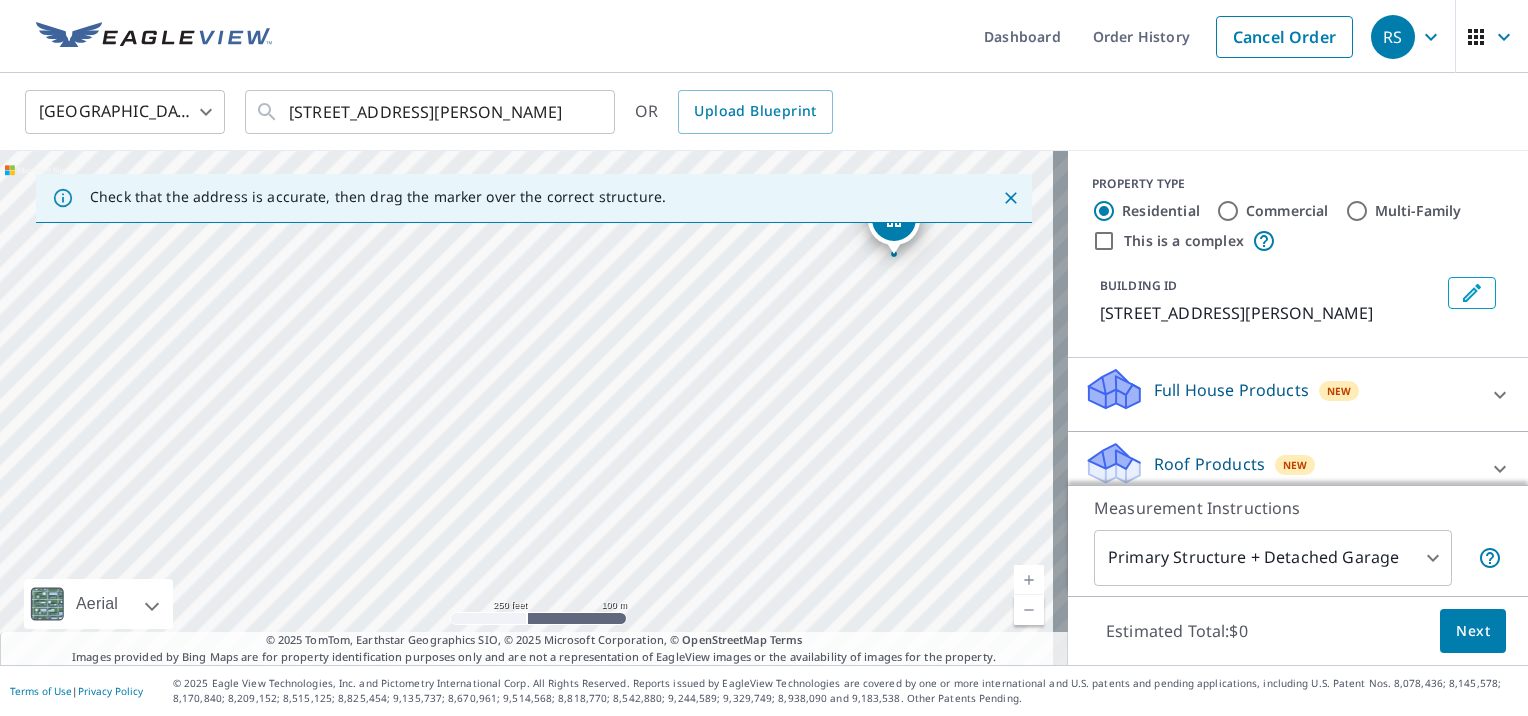 drag, startPoint x: 456, startPoint y: 348, endPoint x: 450, endPoint y: 383, distance: 35.510563 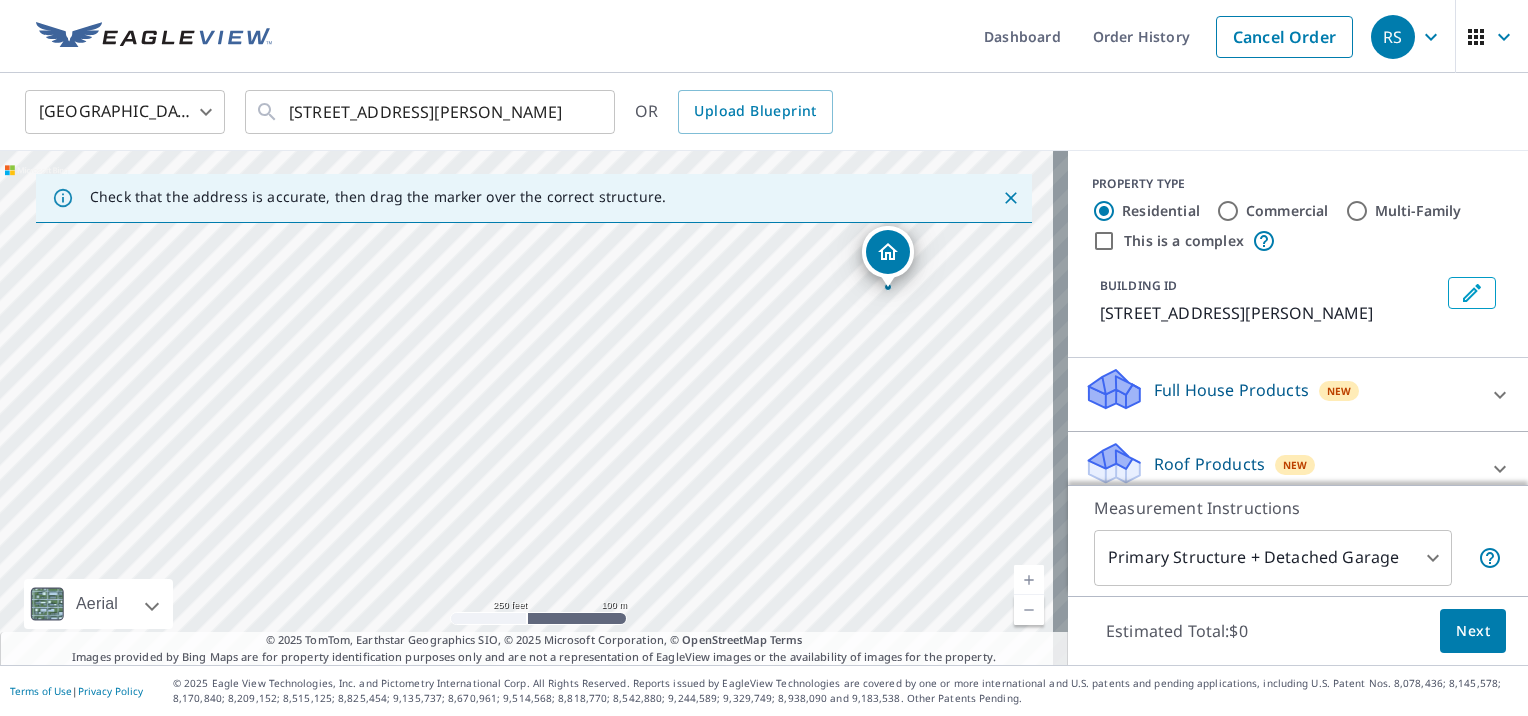 click at bounding box center [1029, 580] 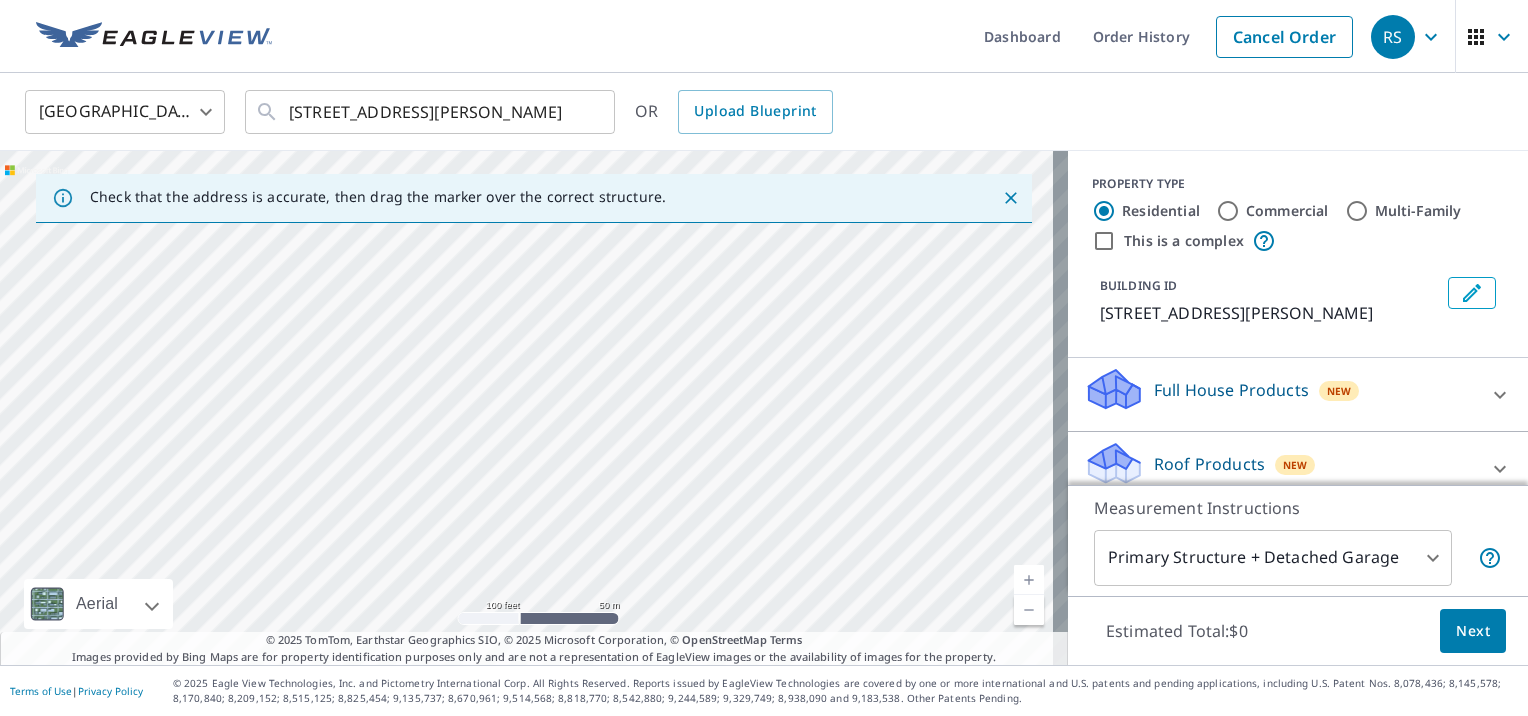 click at bounding box center (1029, 580) 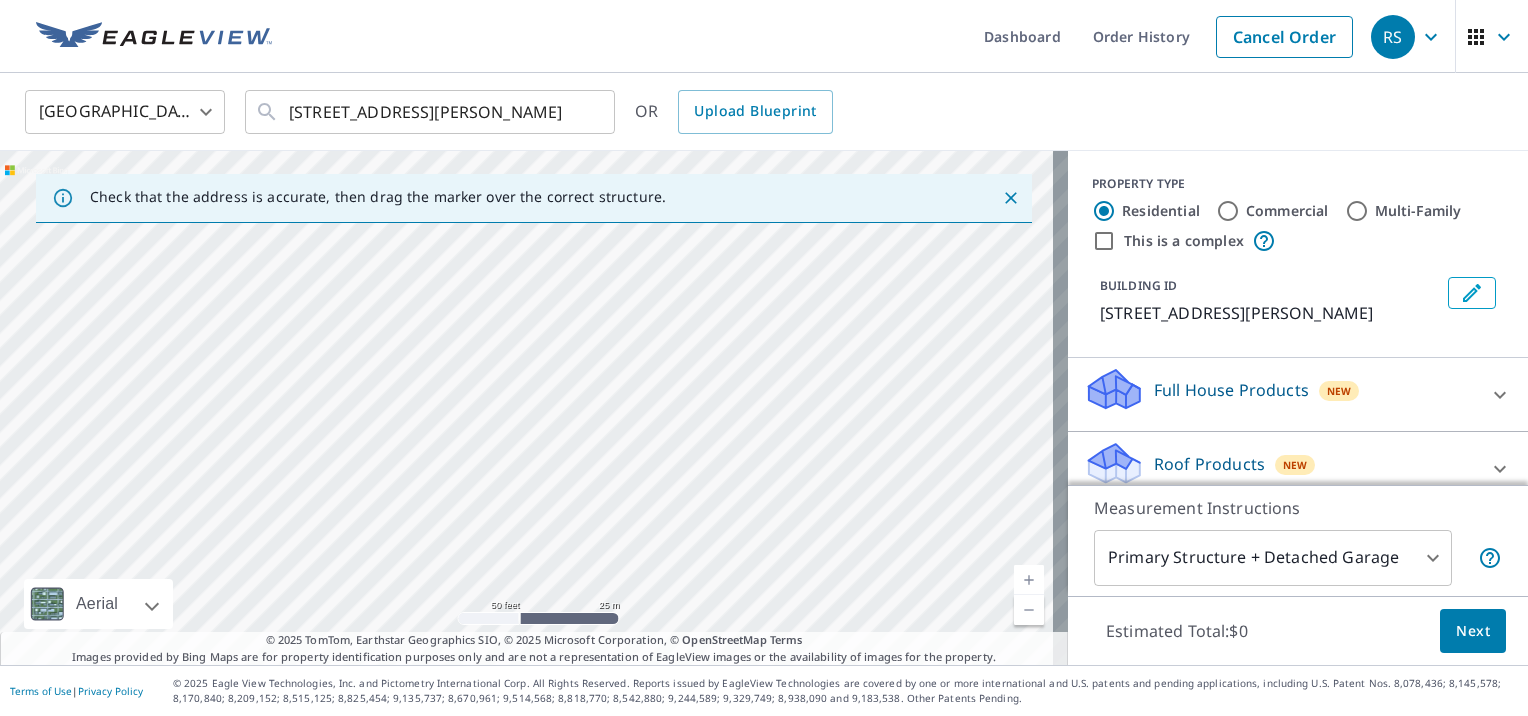 click on "[STREET_ADDRESS][PERSON_NAME]" at bounding box center [534, 408] 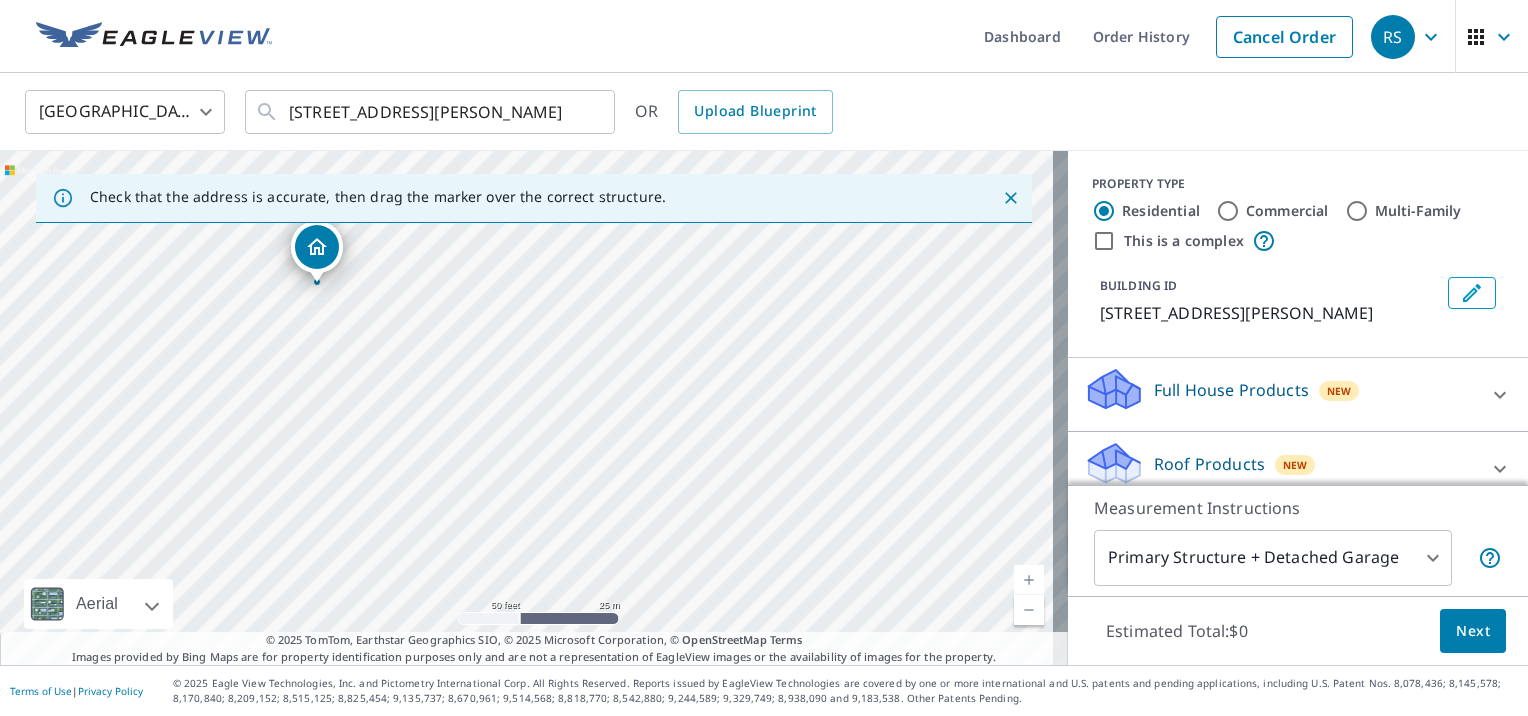 drag, startPoint x: 919, startPoint y: 440, endPoint x: 709, endPoint y: 318, distance: 242.86621 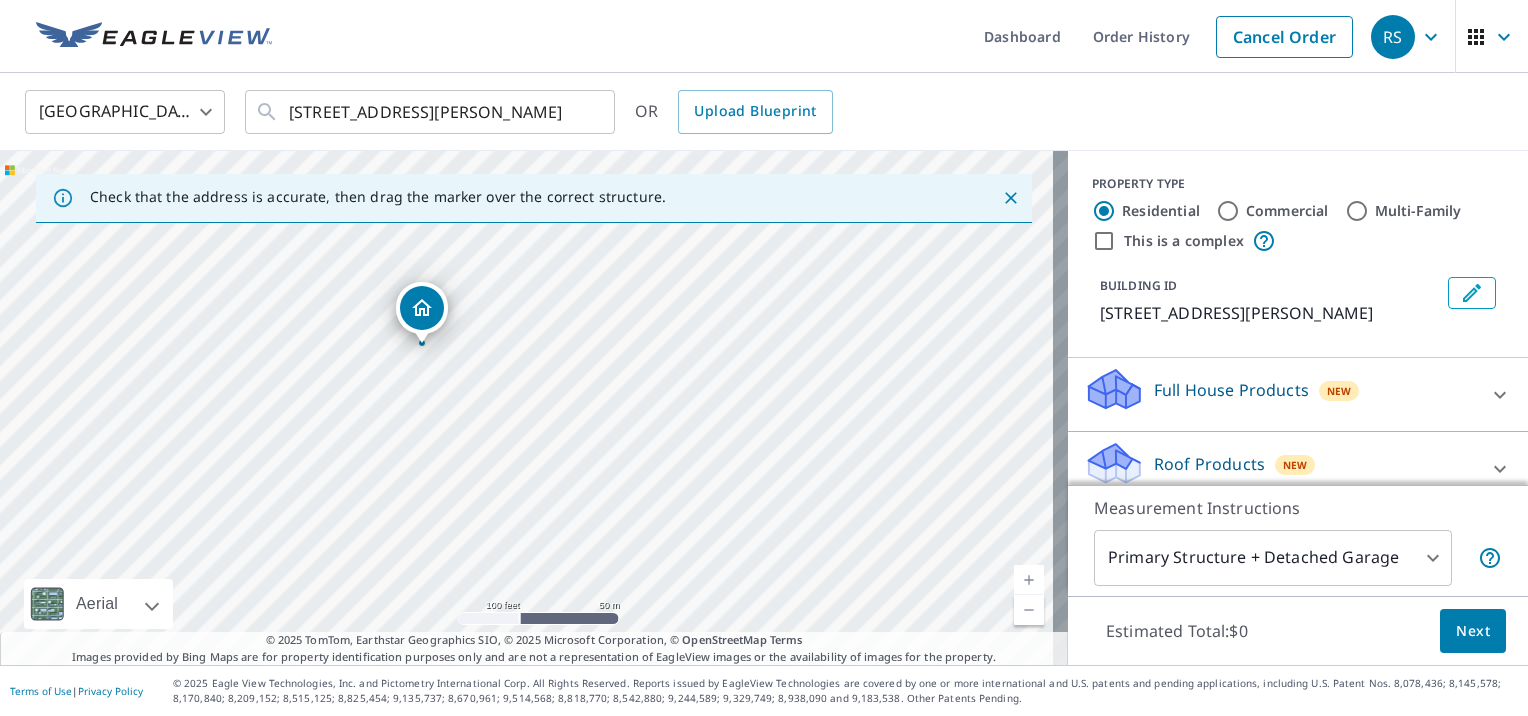click at bounding box center [1029, 610] 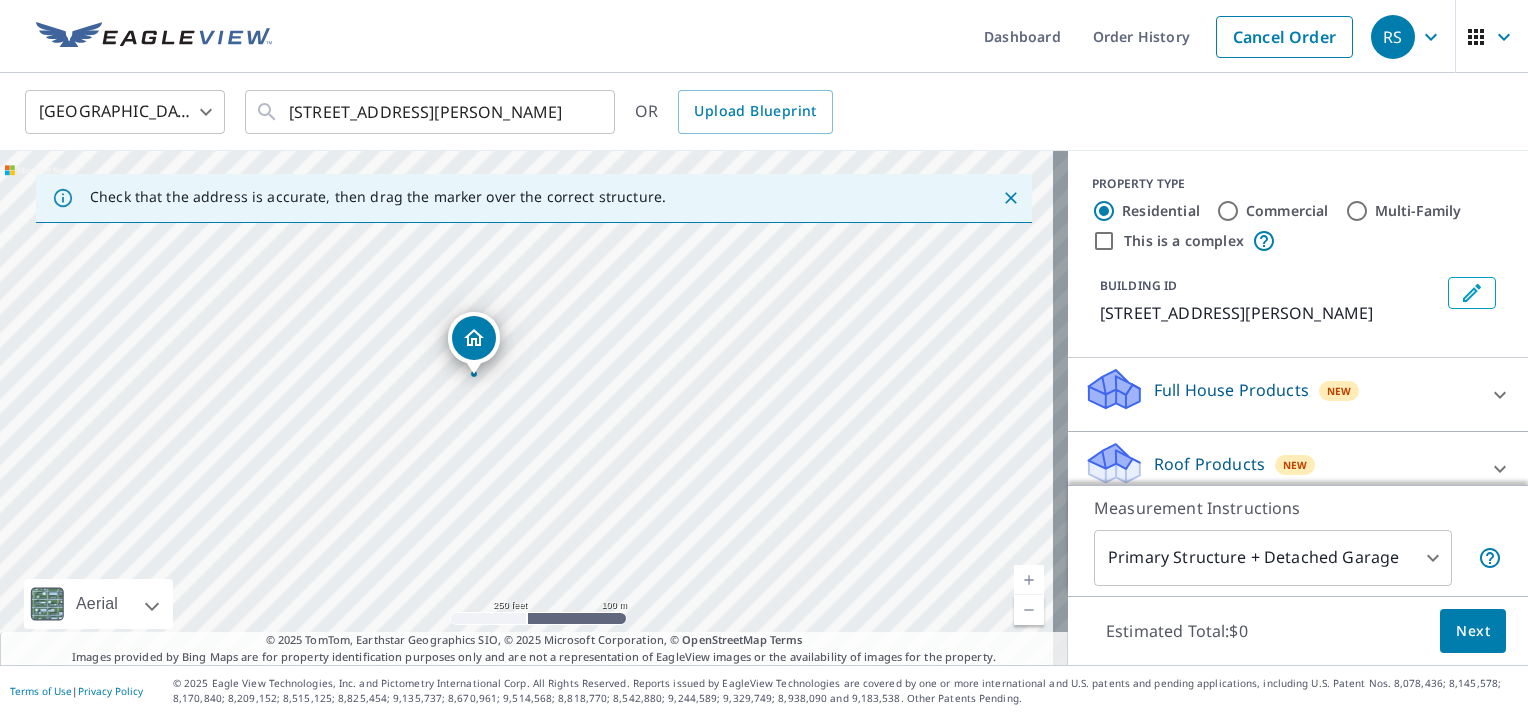 click at bounding box center [1029, 580] 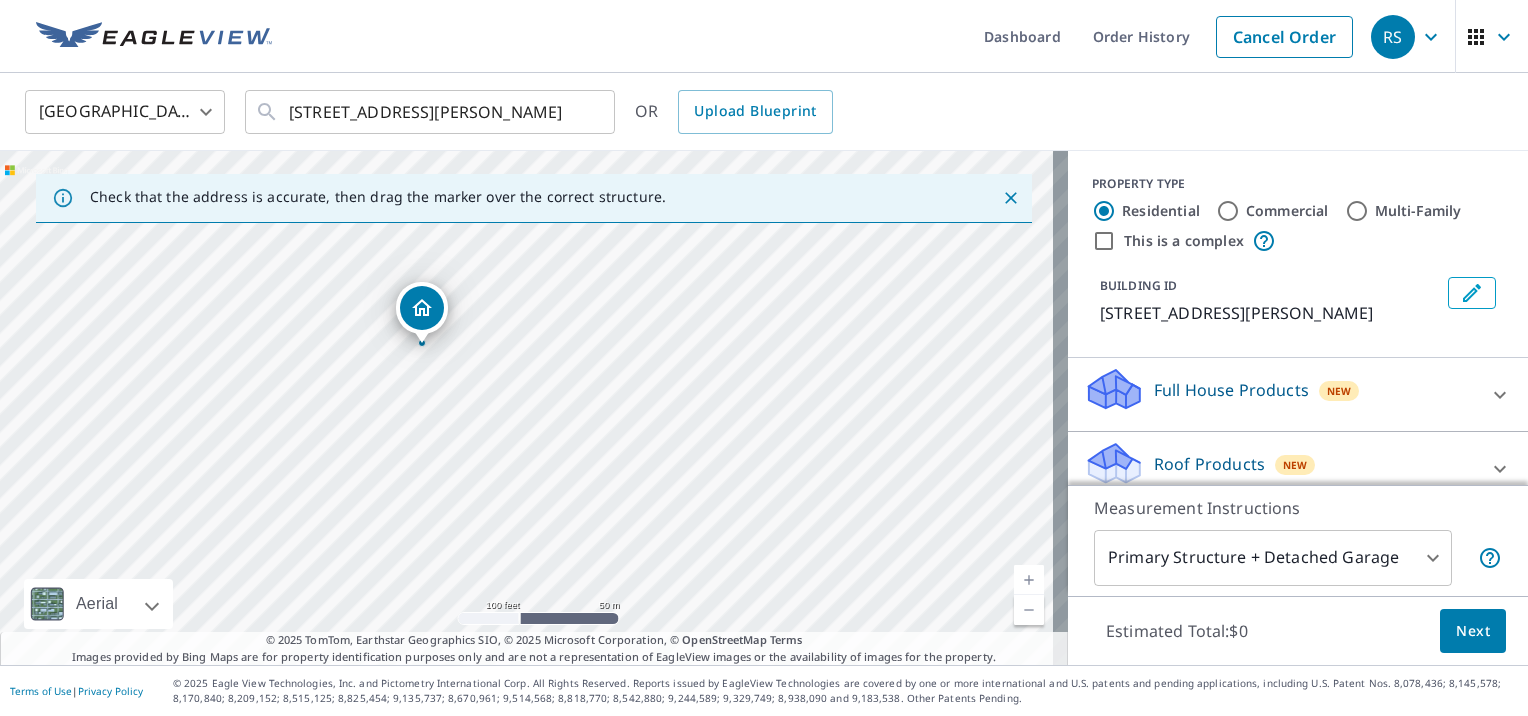 click at bounding box center [1029, 580] 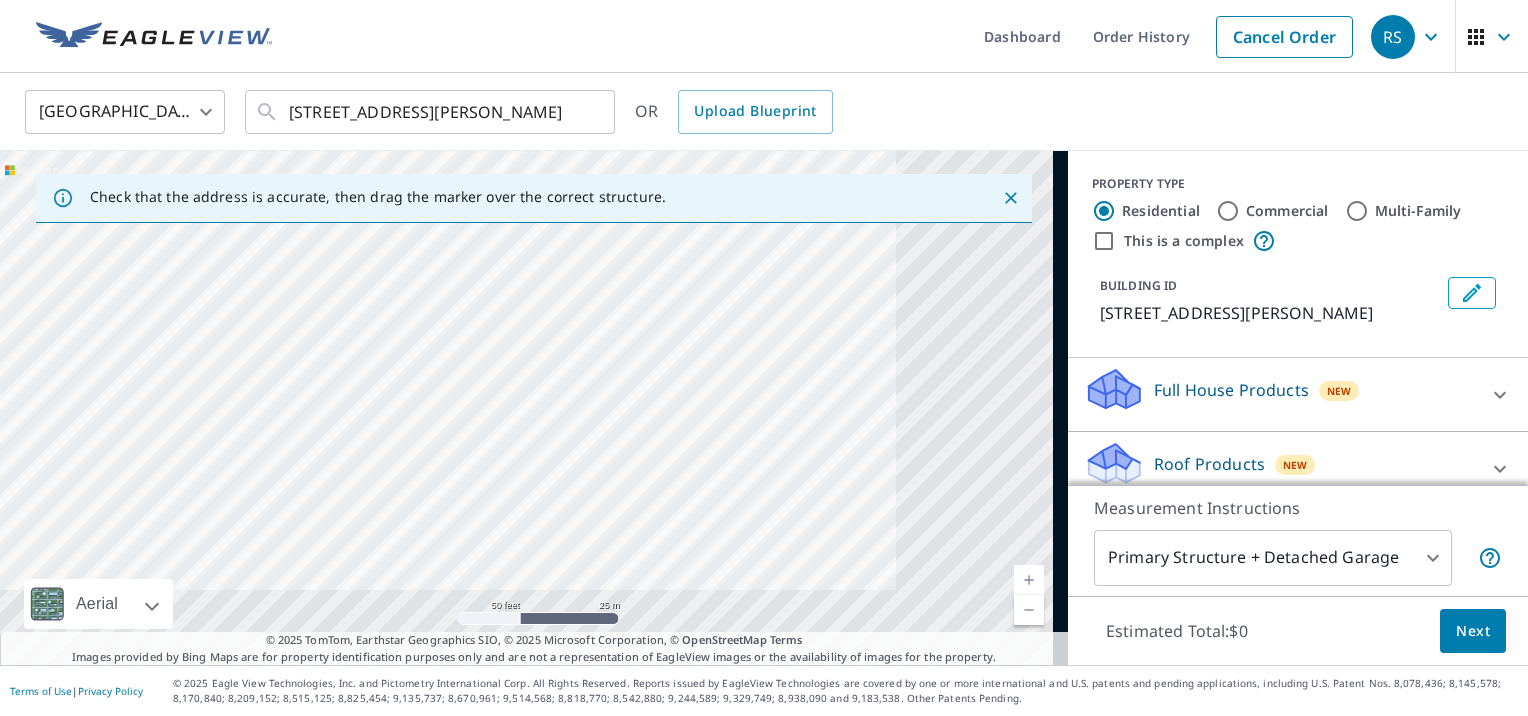 drag, startPoint x: 900, startPoint y: 451, endPoint x: 641, endPoint y: 275, distance: 313.14053 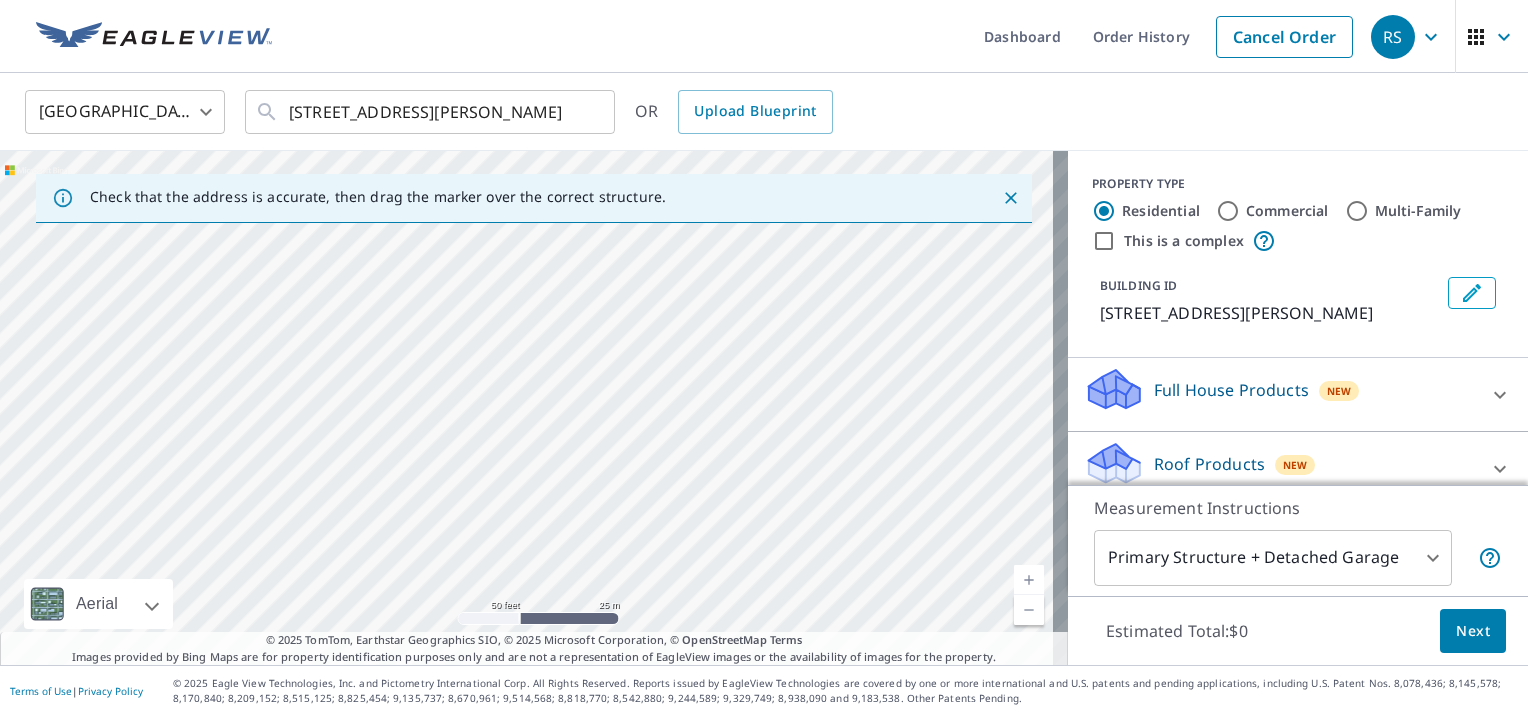 drag, startPoint x: 772, startPoint y: 483, endPoint x: 596, endPoint y: 318, distance: 241.24884 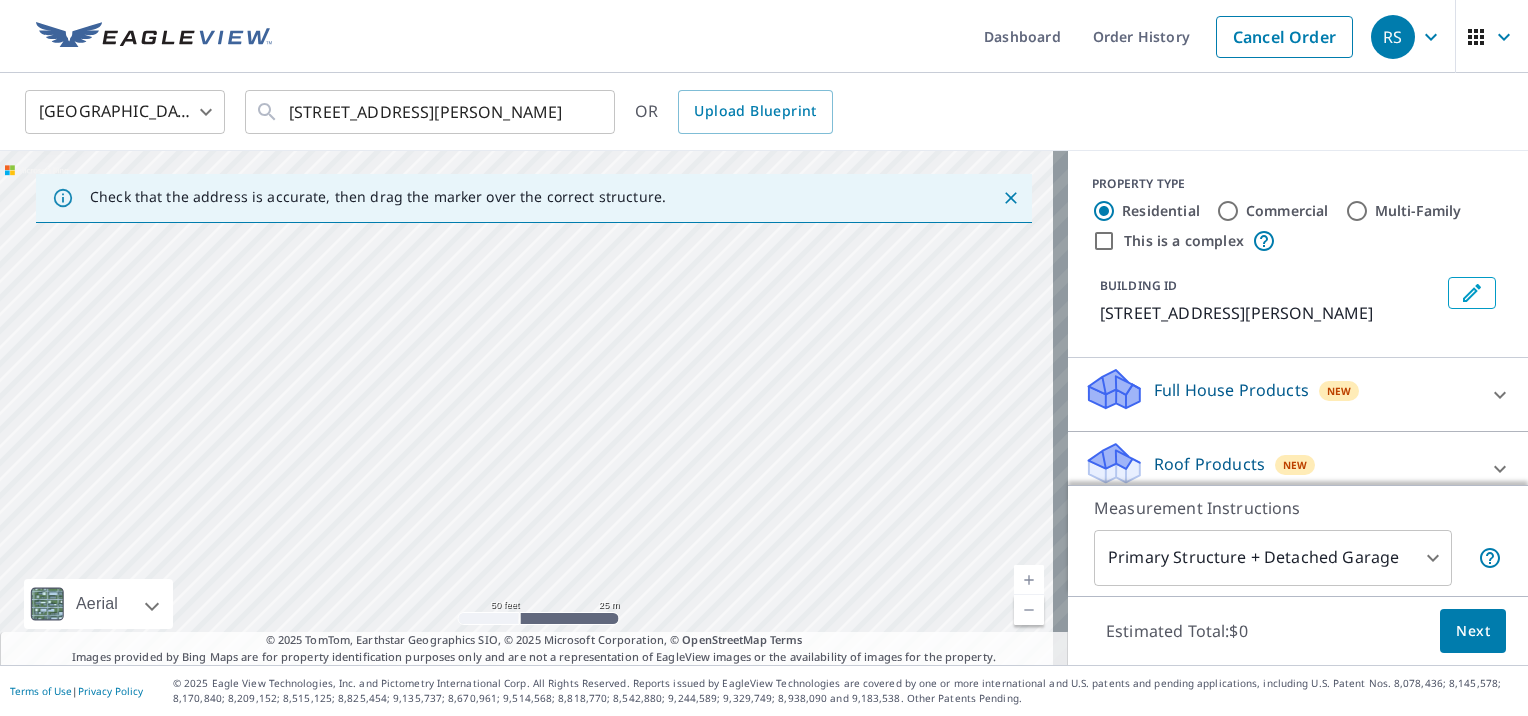drag, startPoint x: 596, startPoint y: 318, endPoint x: 768, endPoint y: 512, distance: 259.2682 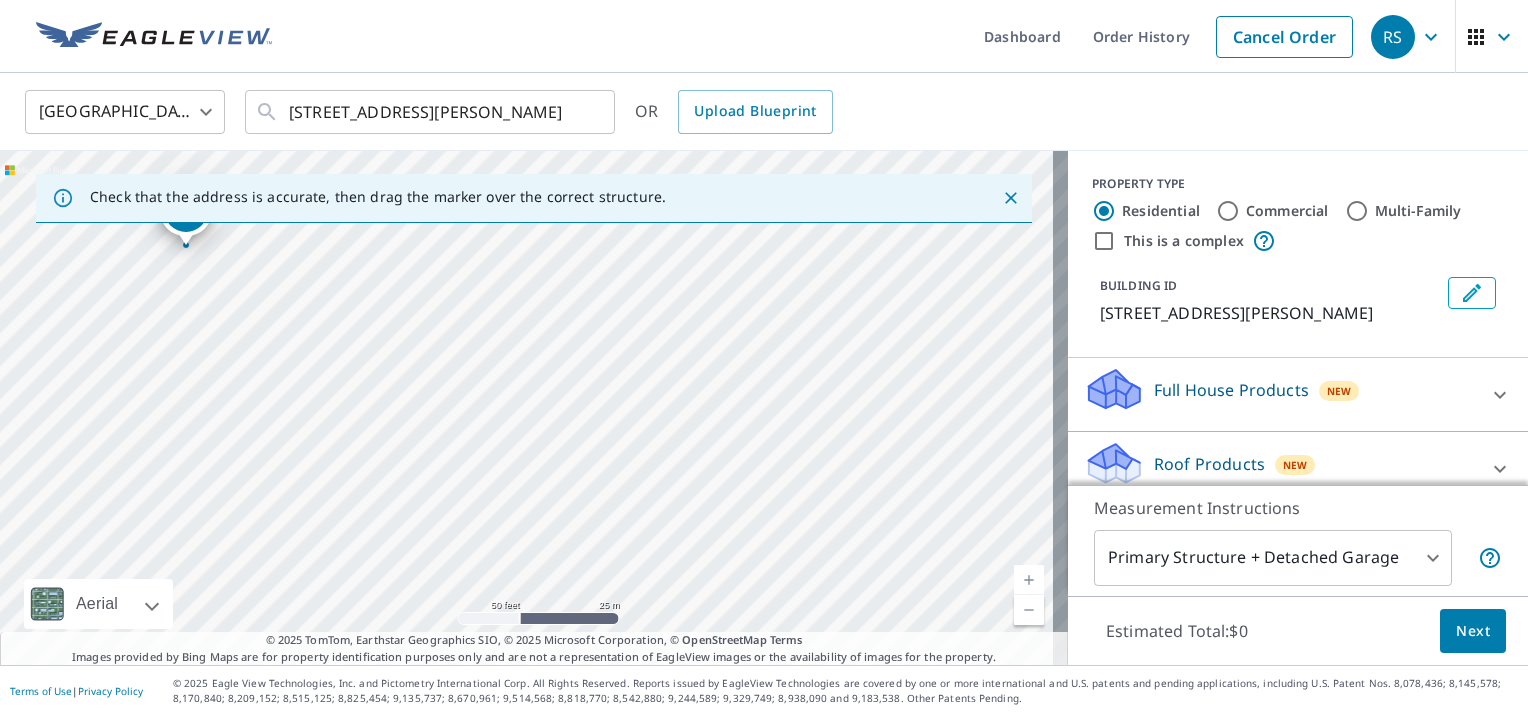 drag, startPoint x: 498, startPoint y: 409, endPoint x: 630, endPoint y: 520, distance: 172.46739 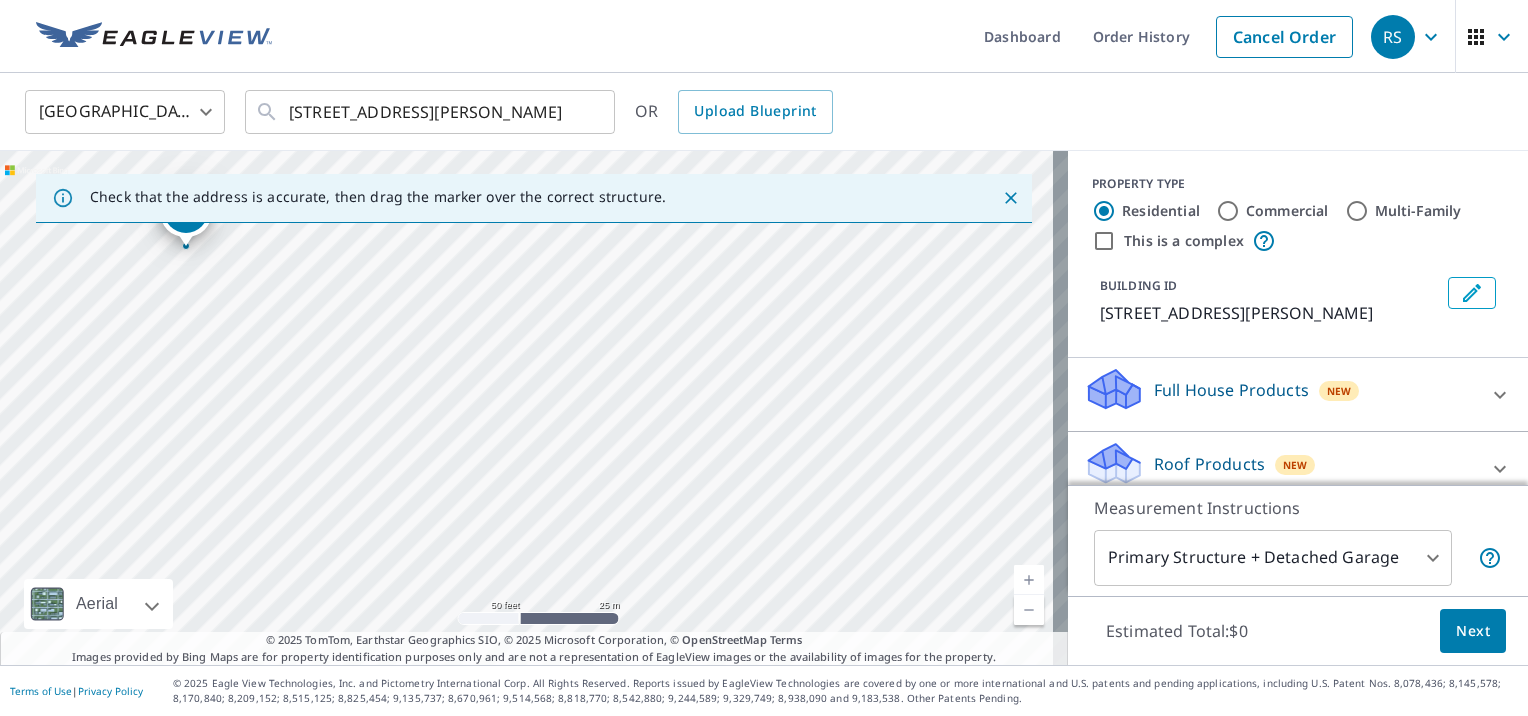 click on "[STREET_ADDRESS][PERSON_NAME]" at bounding box center [534, 408] 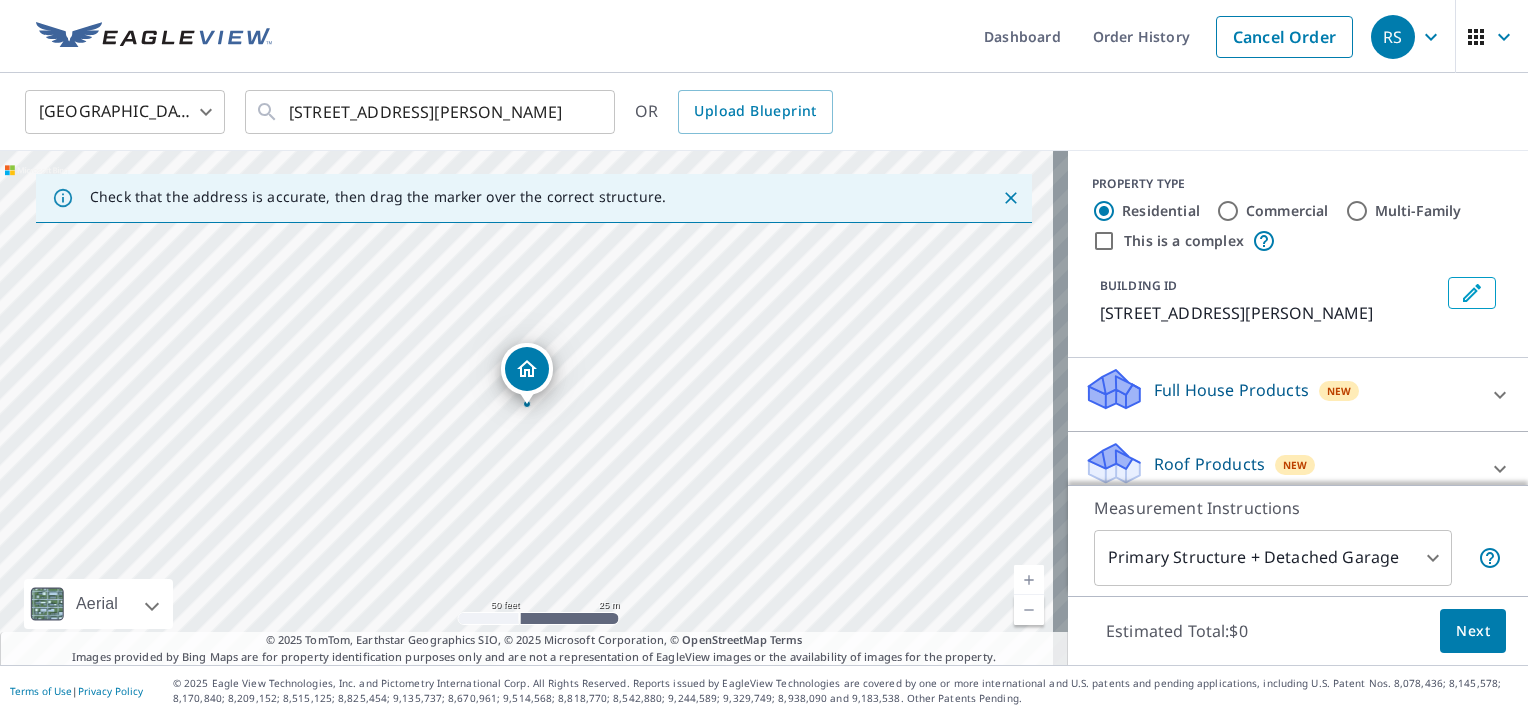 click on "[STREET_ADDRESS][PERSON_NAME]" at bounding box center [534, 408] 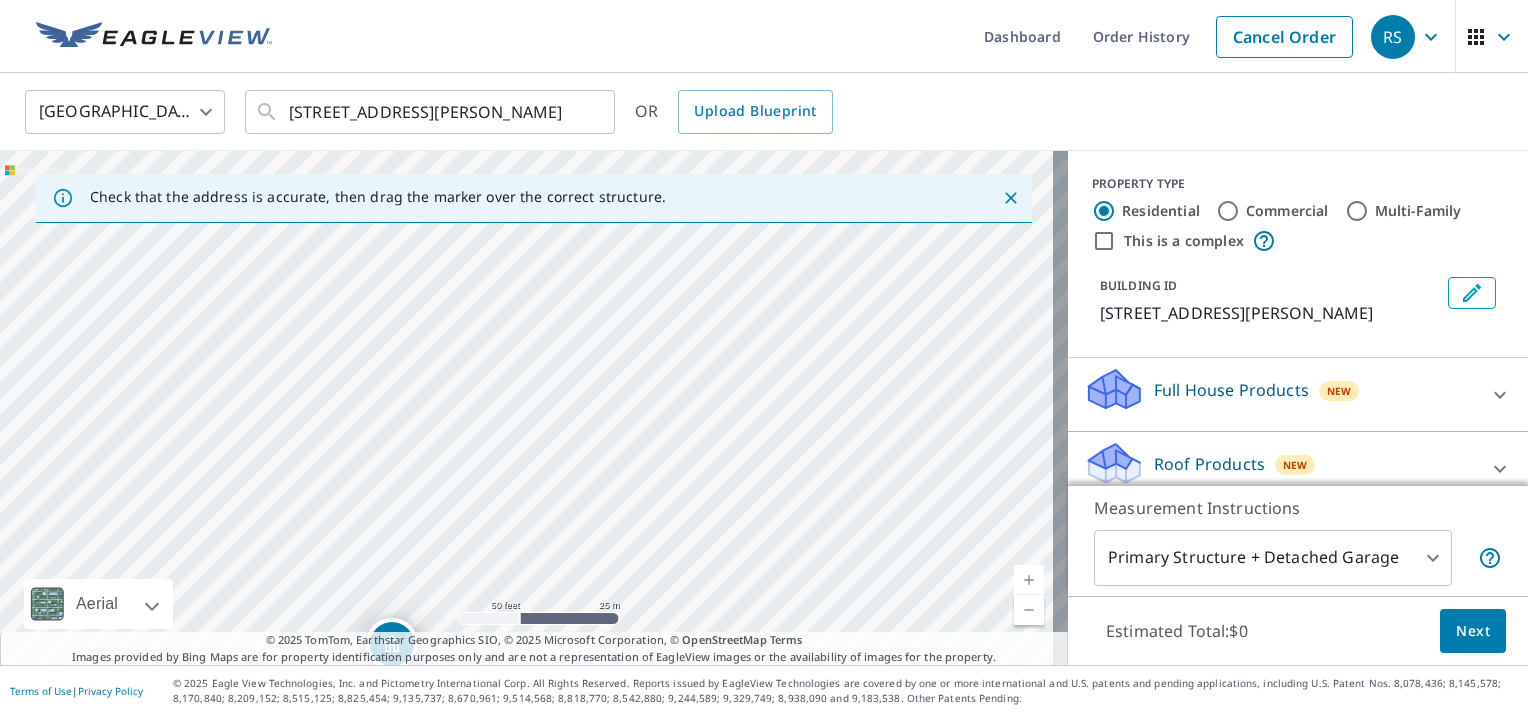 drag, startPoint x: 752, startPoint y: 420, endPoint x: 676, endPoint y: 569, distance: 167.26326 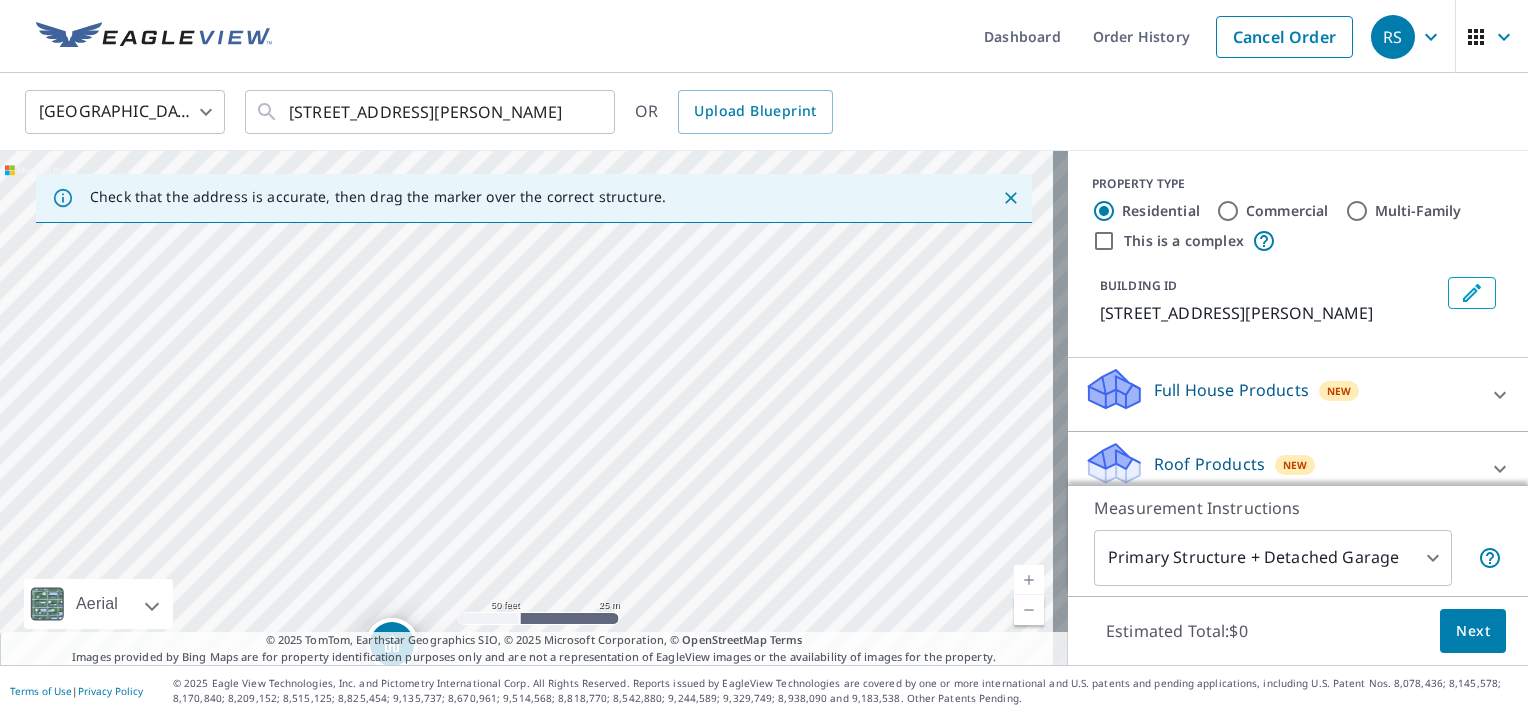 click on "[STREET_ADDRESS][PERSON_NAME]" at bounding box center (534, 408) 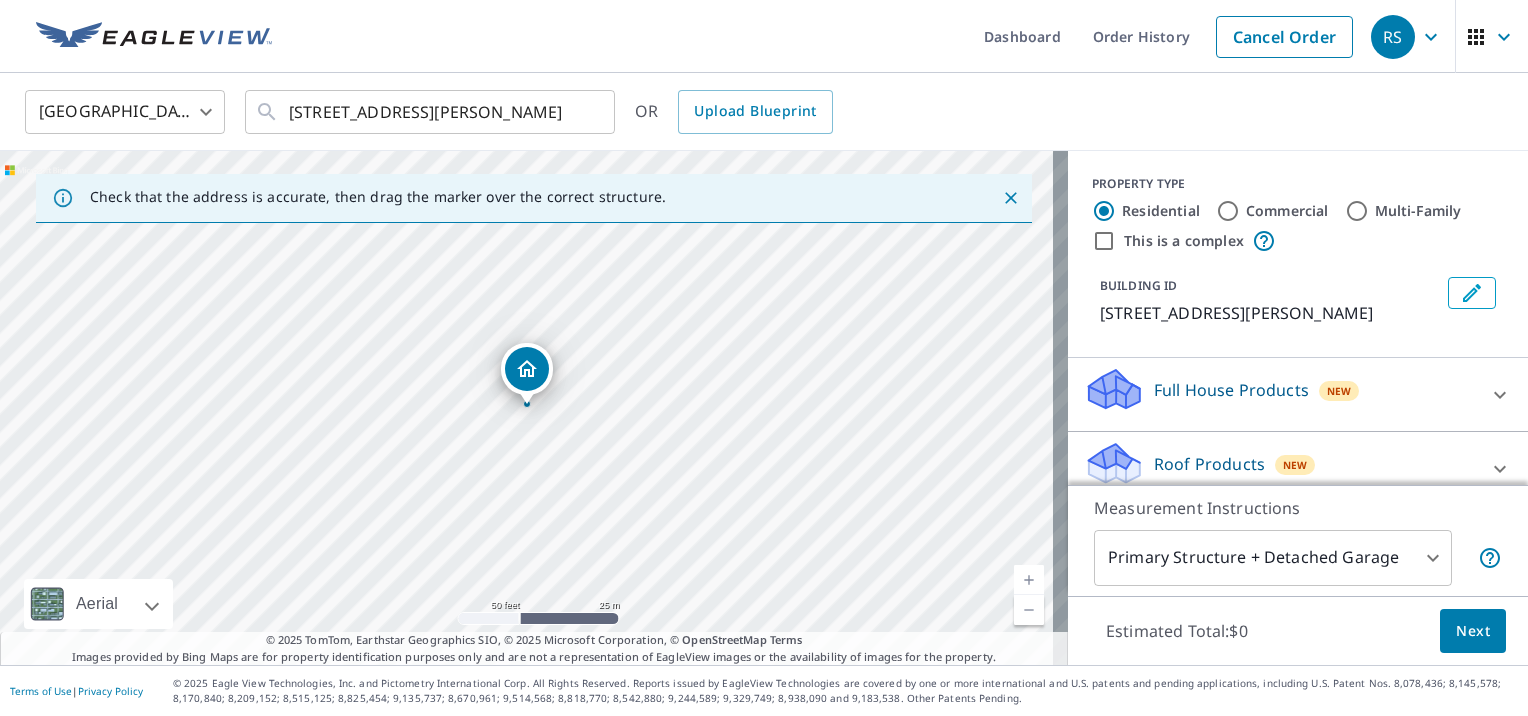drag, startPoint x: 676, startPoint y: 569, endPoint x: 698, endPoint y: 423, distance: 147.64822 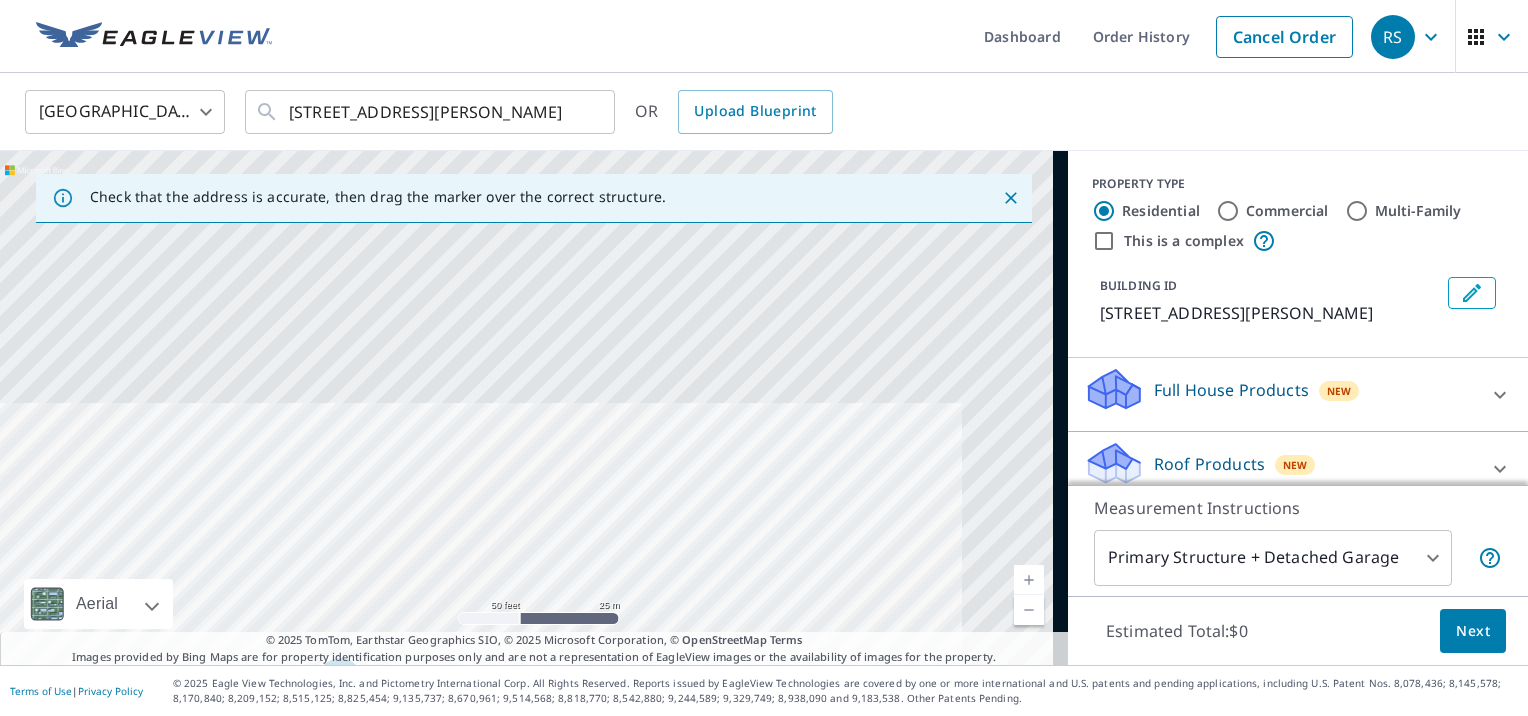 drag, startPoint x: 914, startPoint y: 276, endPoint x: 717, endPoint y: 643, distance: 416.5309 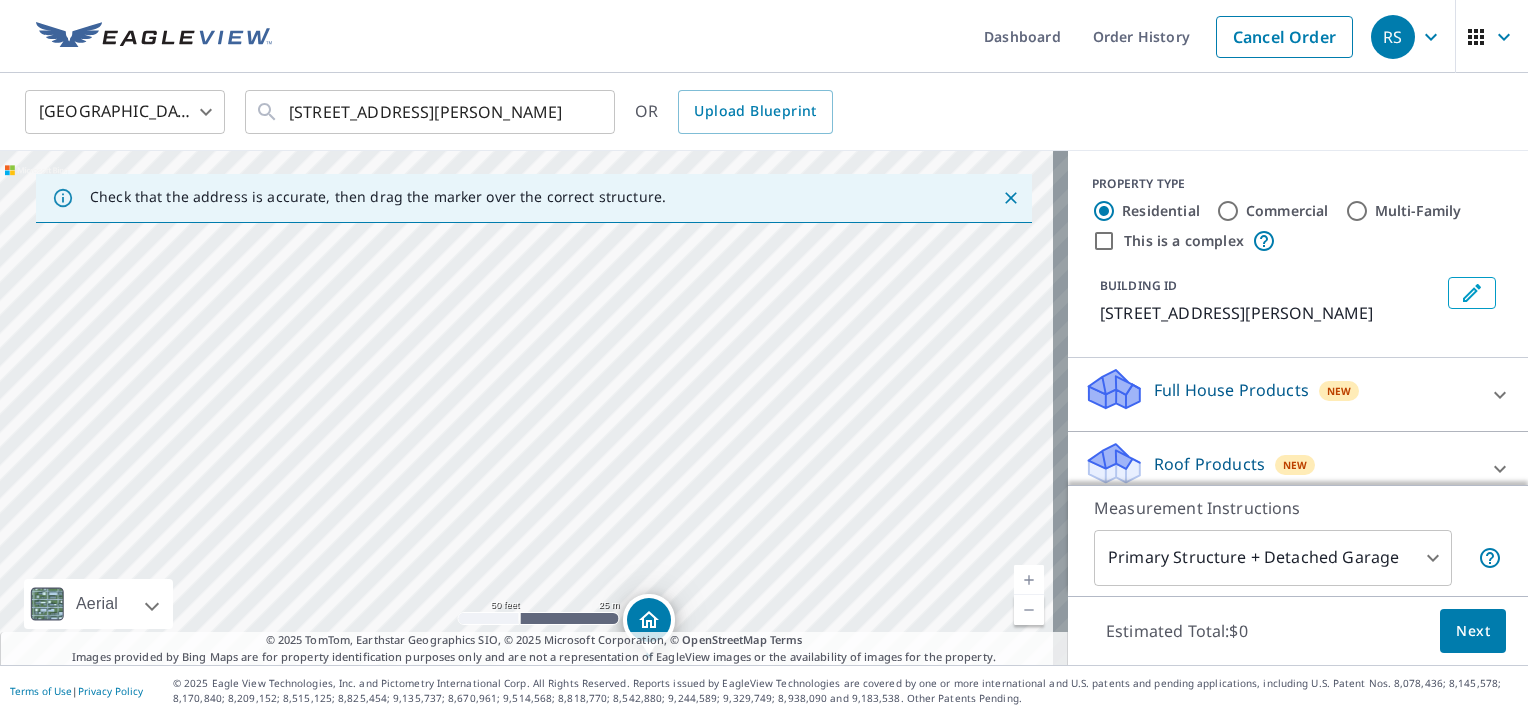 click on "[STREET_ADDRESS][PERSON_NAME]" at bounding box center [534, 408] 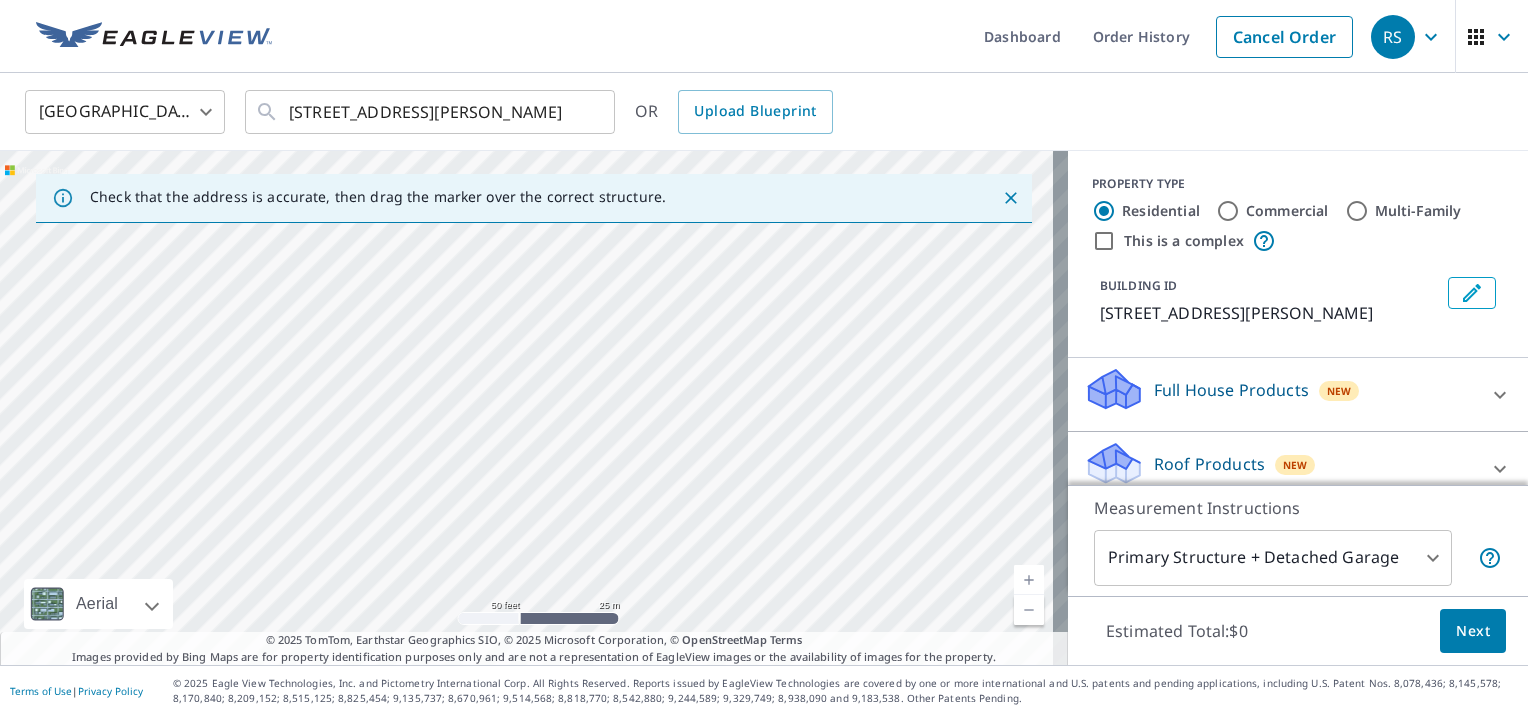 drag, startPoint x: 741, startPoint y: 305, endPoint x: 652, endPoint y: 644, distance: 350.48822 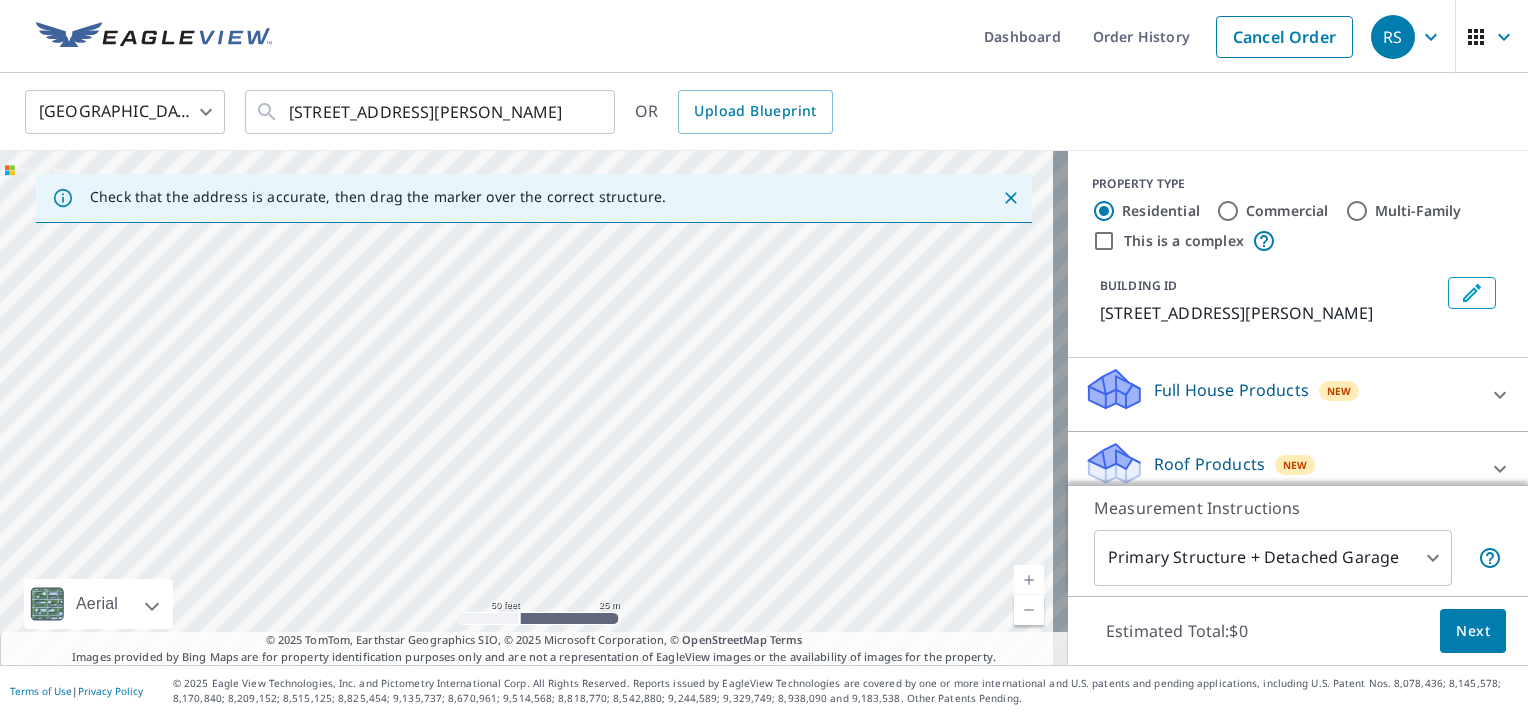 drag, startPoint x: 897, startPoint y: 386, endPoint x: 416, endPoint y: 681, distance: 564.257 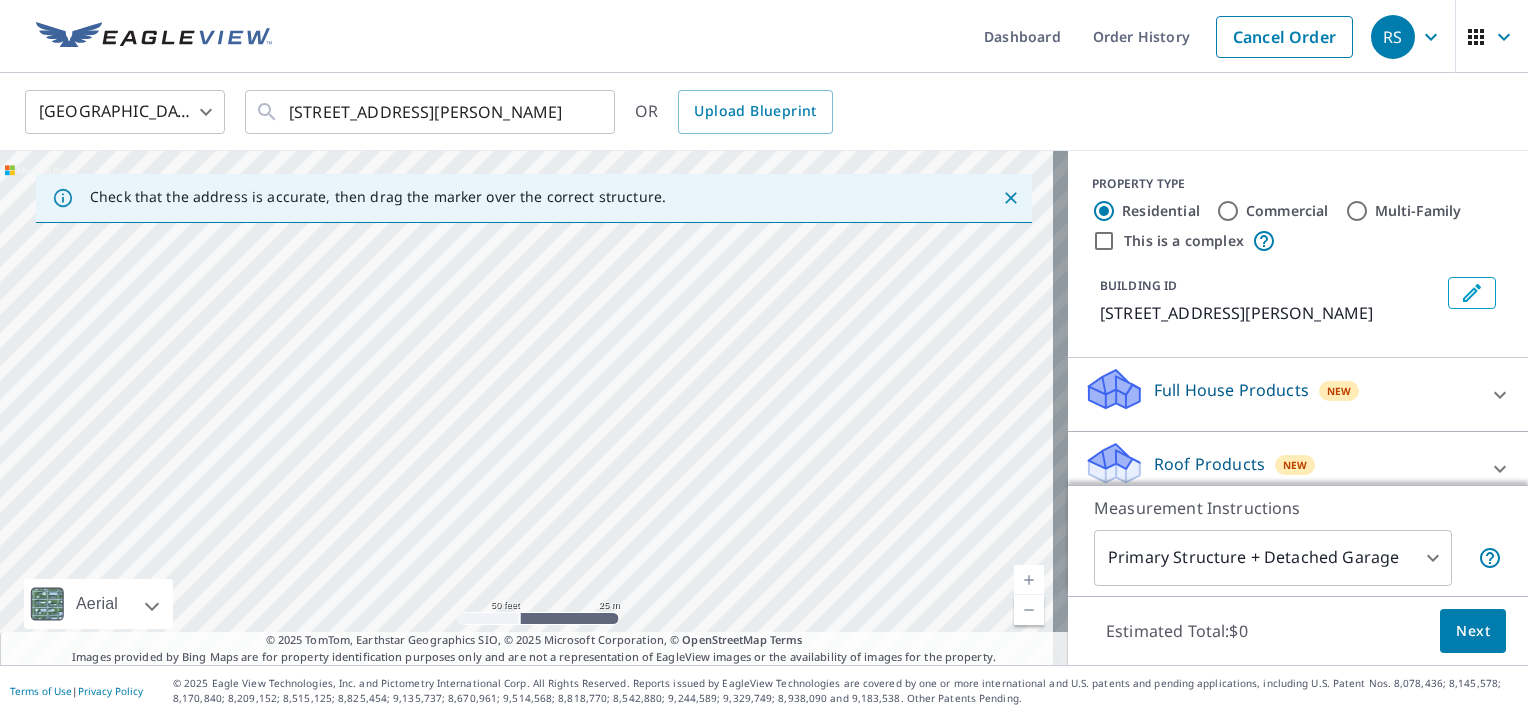 click at bounding box center [1029, 610] 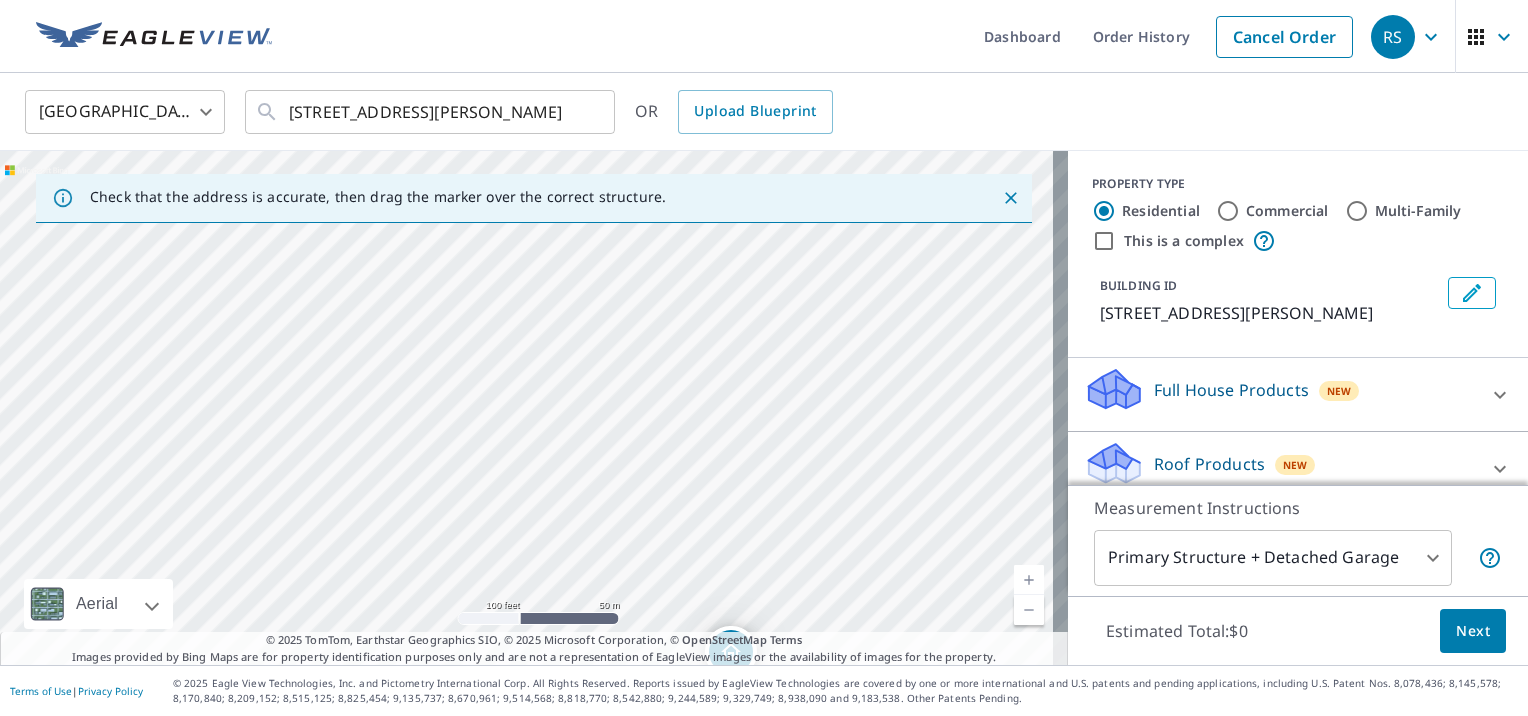 click at bounding box center [1029, 610] 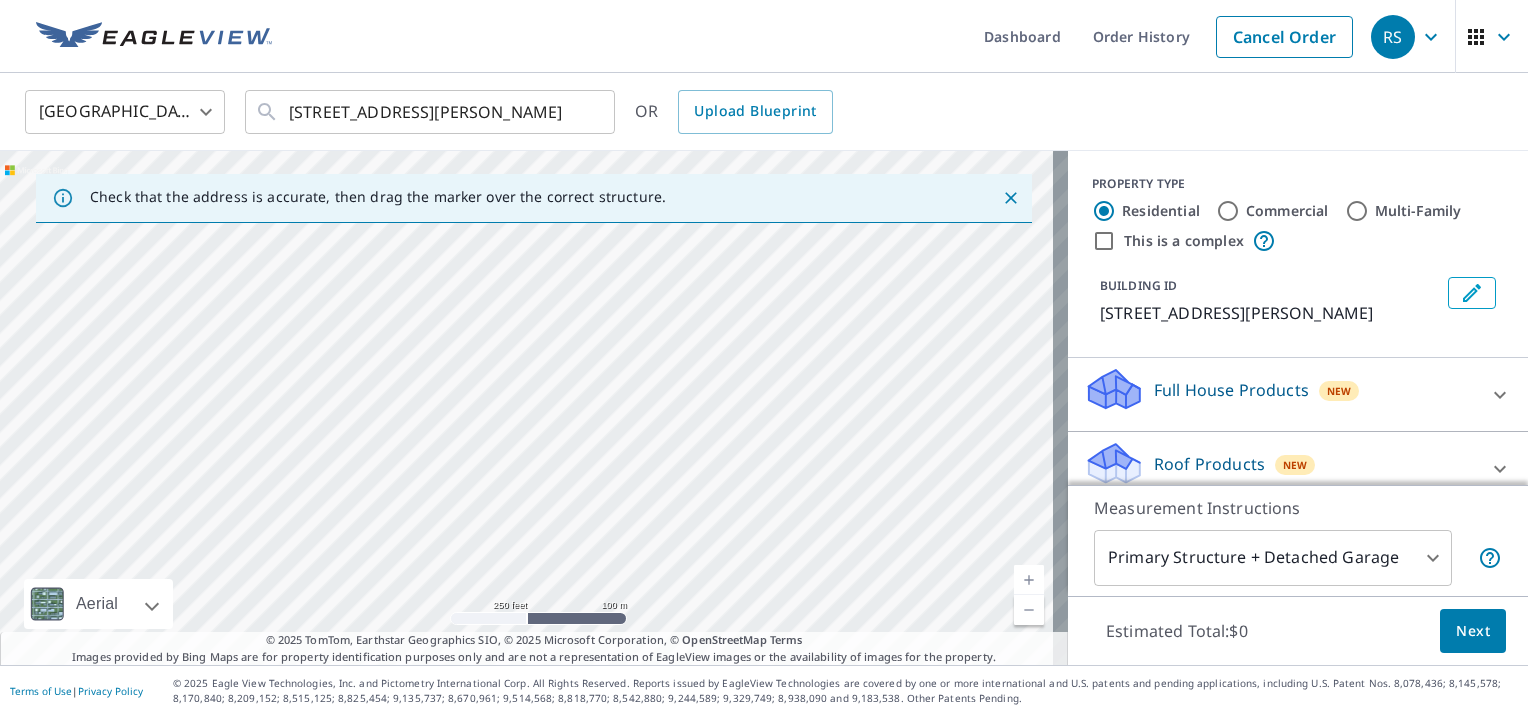 drag, startPoint x: 696, startPoint y: 319, endPoint x: 738, endPoint y: 160, distance: 164.45364 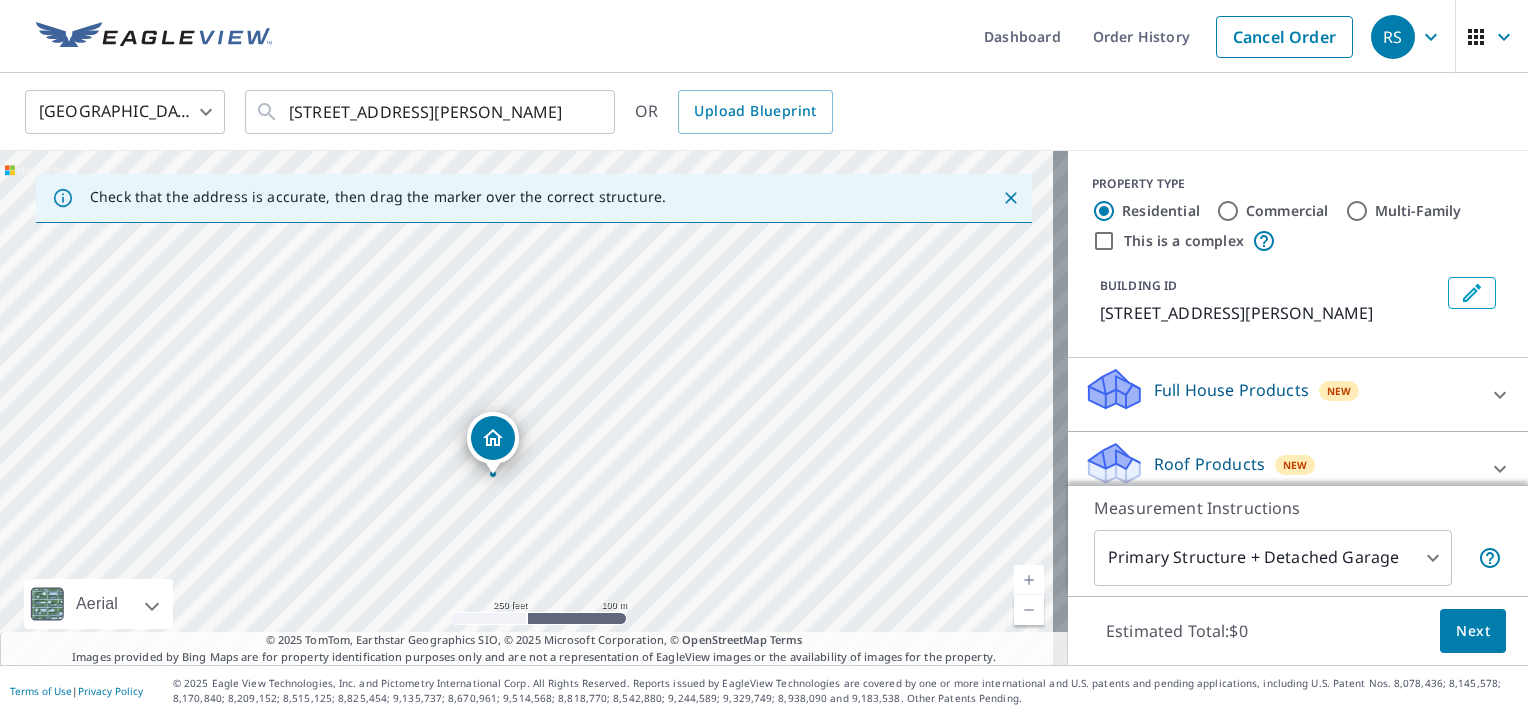 drag, startPoint x: 521, startPoint y: 241, endPoint x: 675, endPoint y: 629, distance: 417.4446 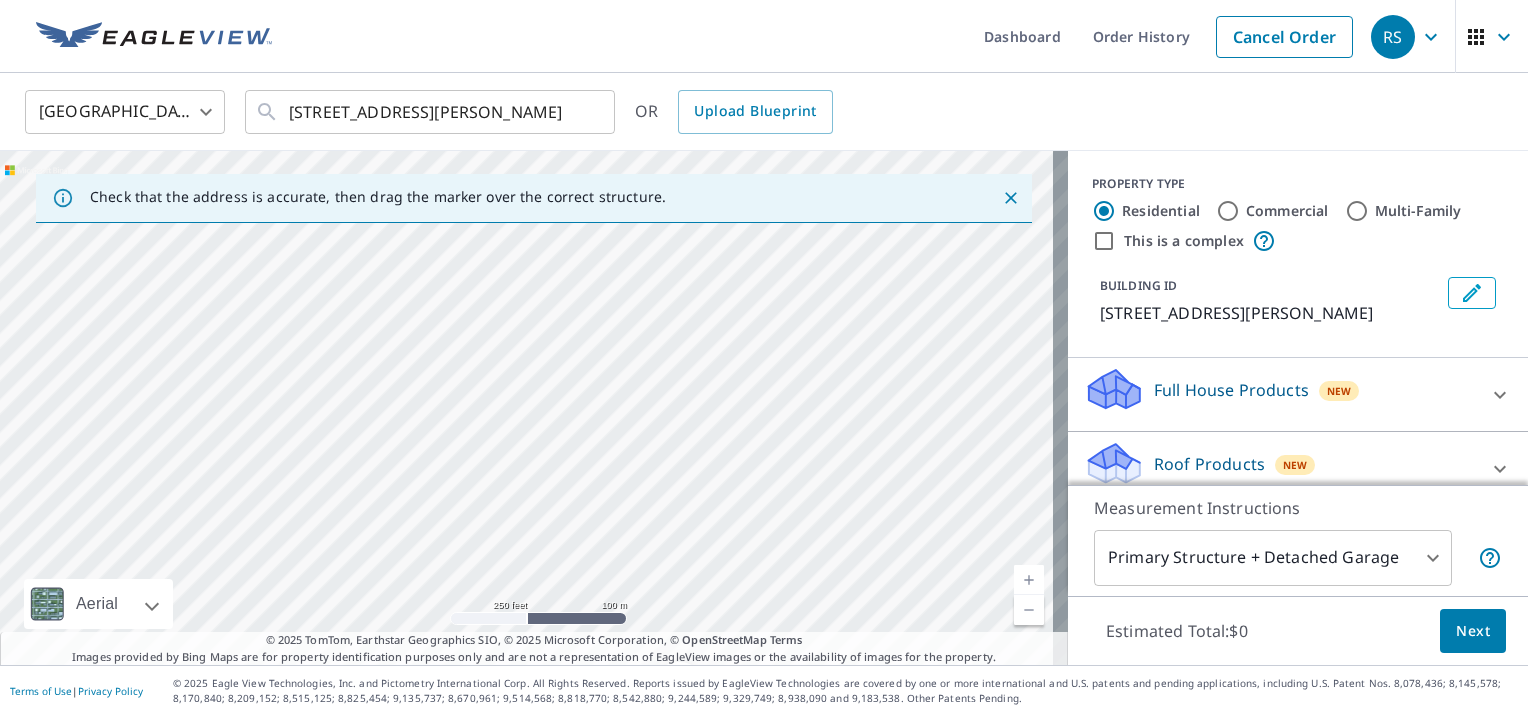 drag, startPoint x: 528, startPoint y: 284, endPoint x: 714, endPoint y: 534, distance: 311.60233 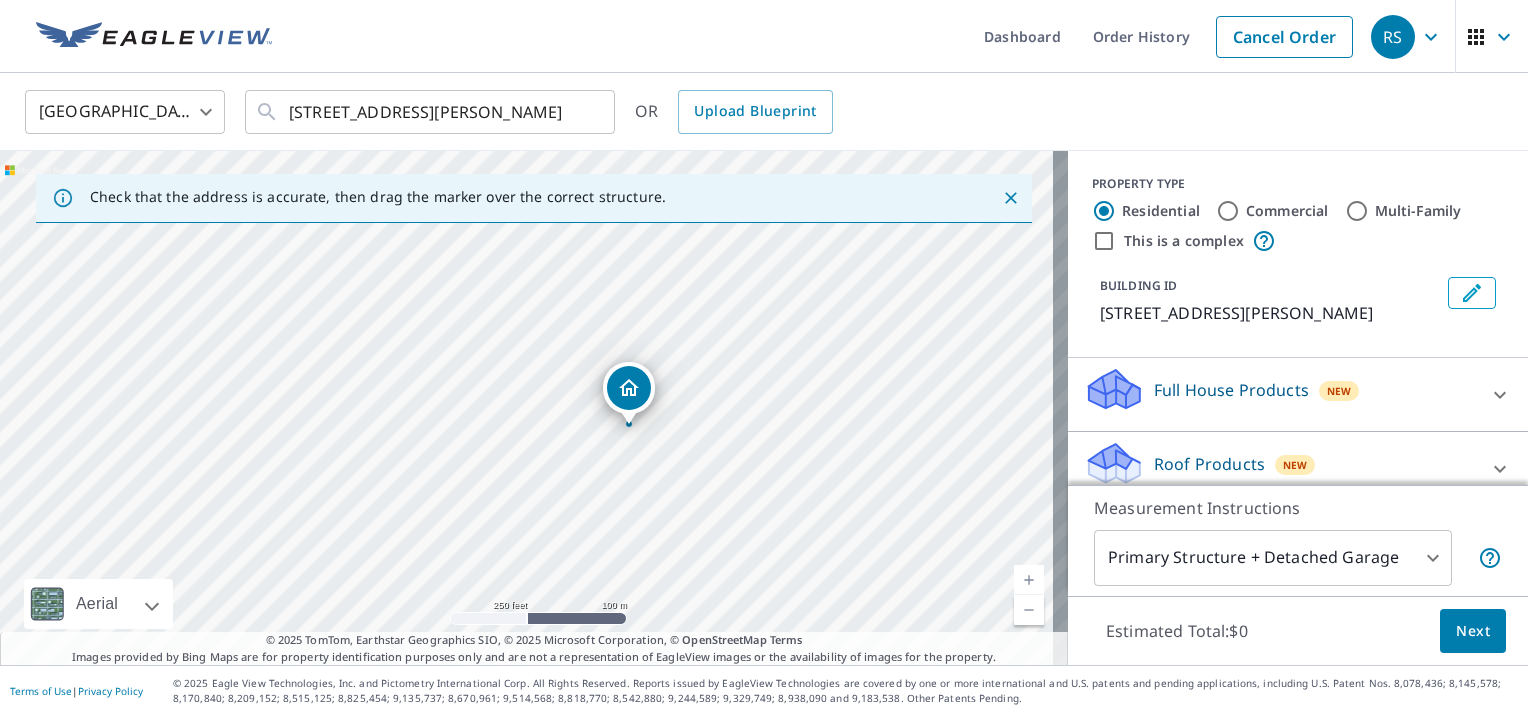 drag, startPoint x: 690, startPoint y: 454, endPoint x: 636, endPoint y: 119, distance: 339.32434 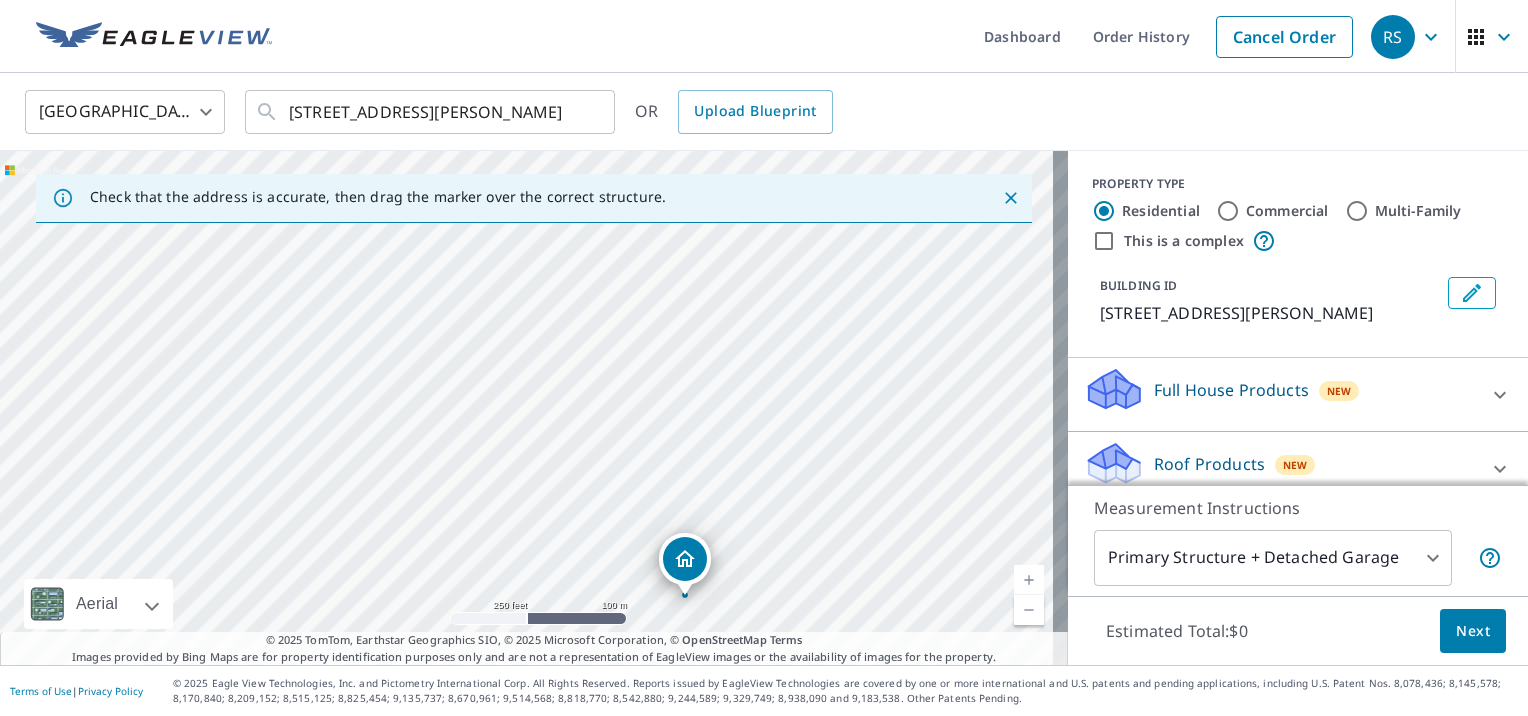 click on "[STREET_ADDRESS][PERSON_NAME]" at bounding box center (534, 408) 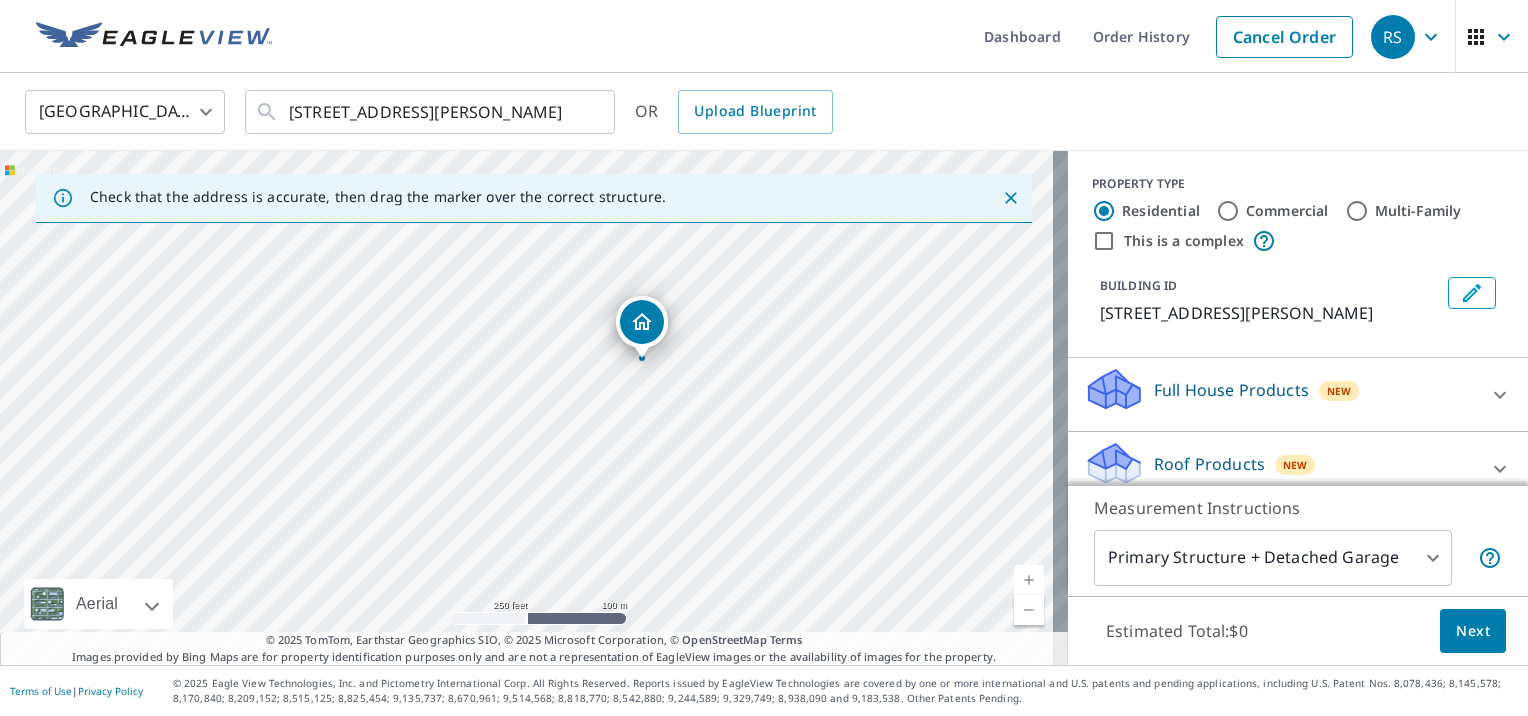 drag, startPoint x: 799, startPoint y: 572, endPoint x: 756, endPoint y: 335, distance: 240.86926 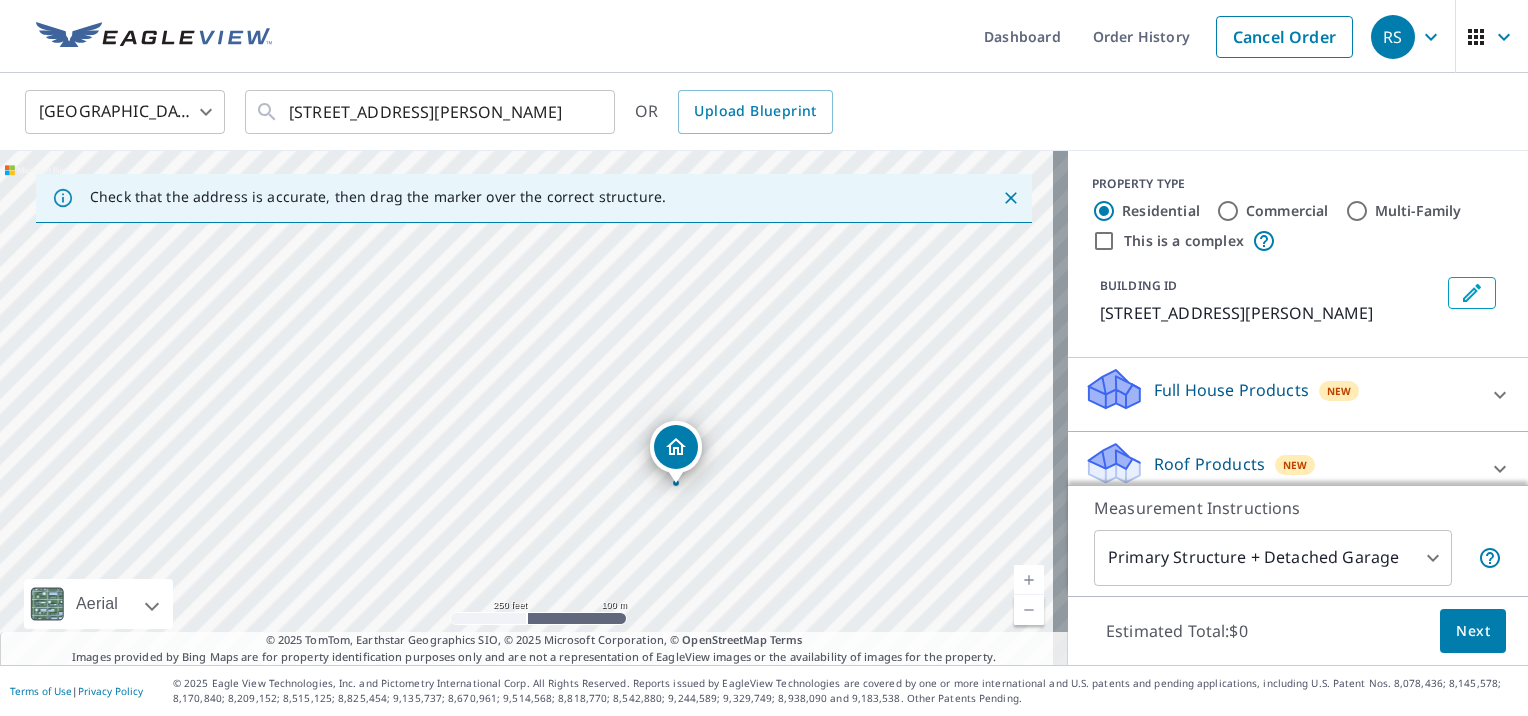 drag, startPoint x: 732, startPoint y: 287, endPoint x: 766, endPoint y: 412, distance: 129.5415 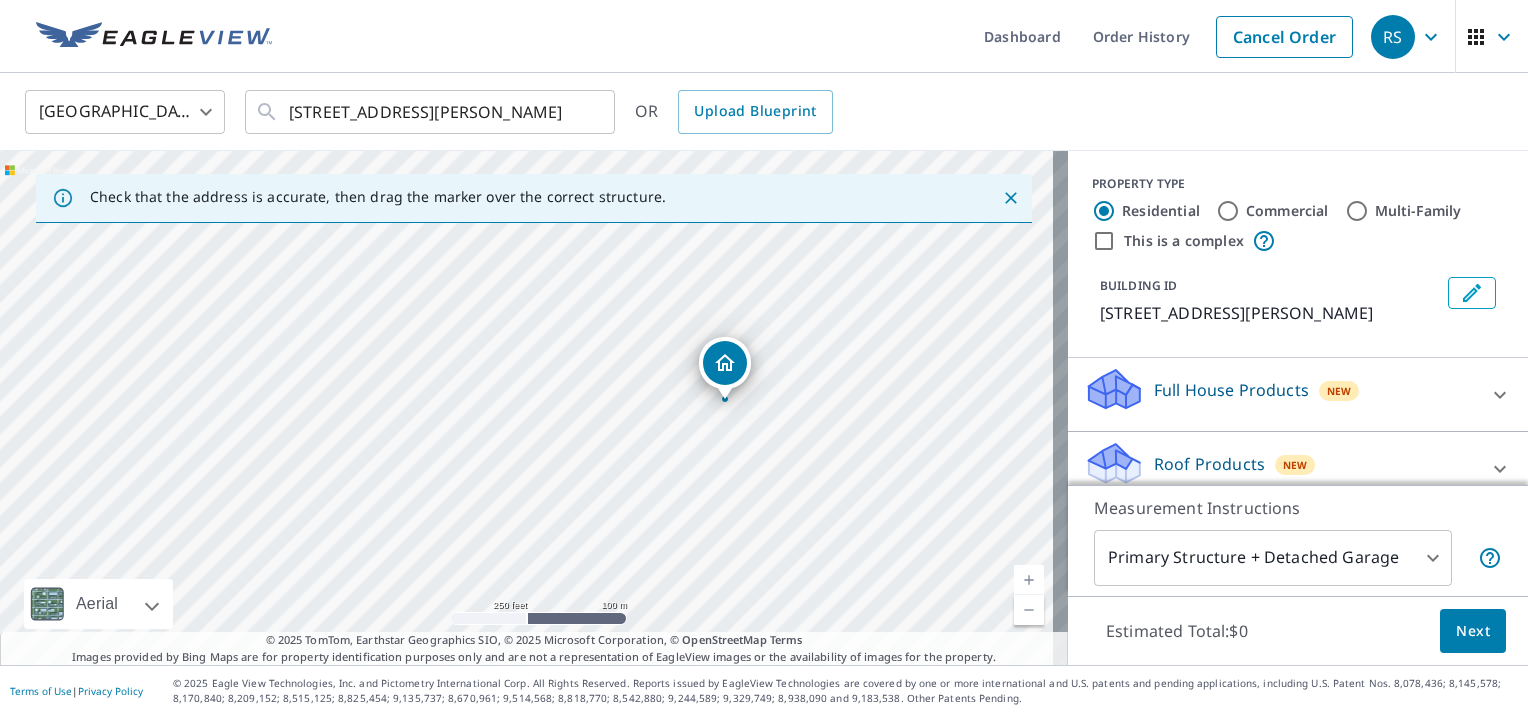 drag, startPoint x: 765, startPoint y: 492, endPoint x: 814, endPoint y: 408, distance: 97.24711 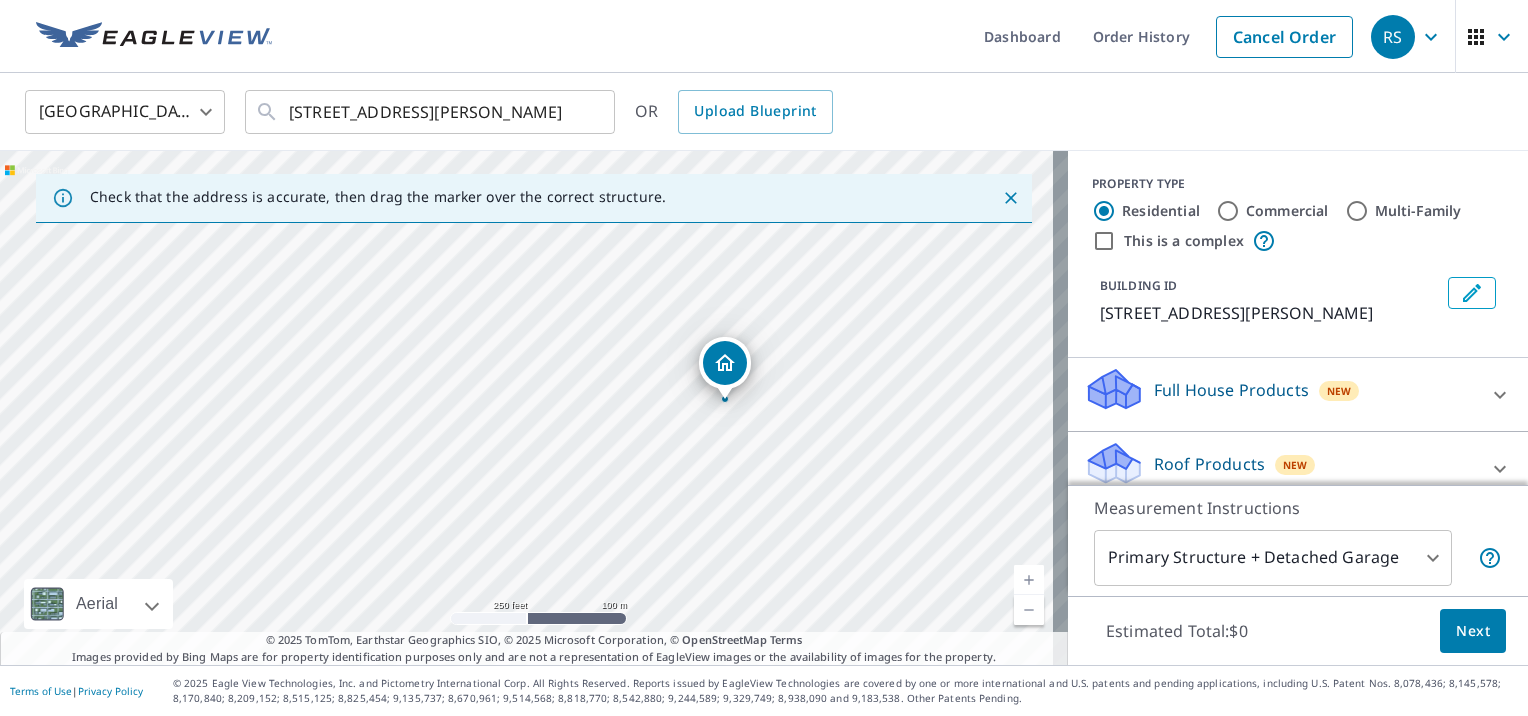 click on "[STREET_ADDRESS][PERSON_NAME]" at bounding box center (534, 408) 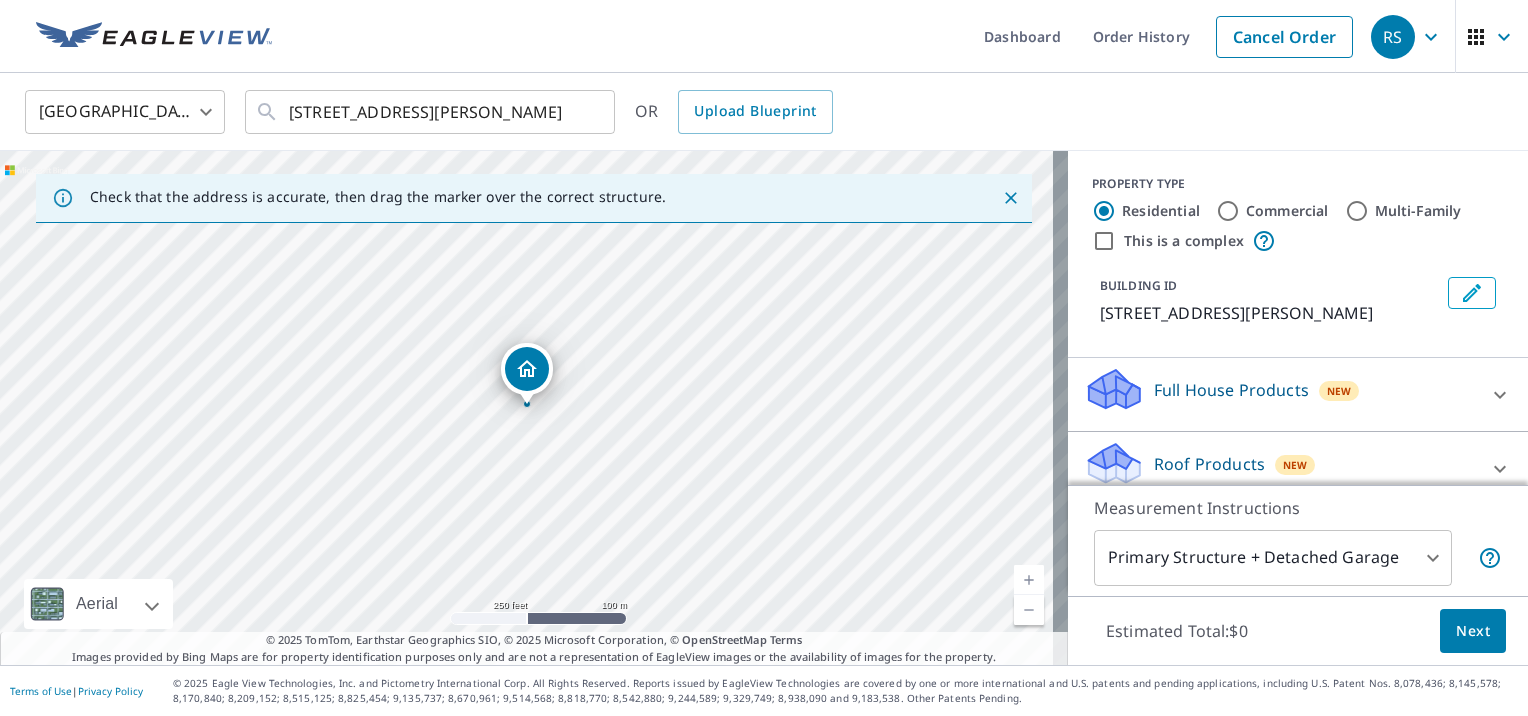 click on "[STREET_ADDRESS][PERSON_NAME]" at bounding box center [534, 408] 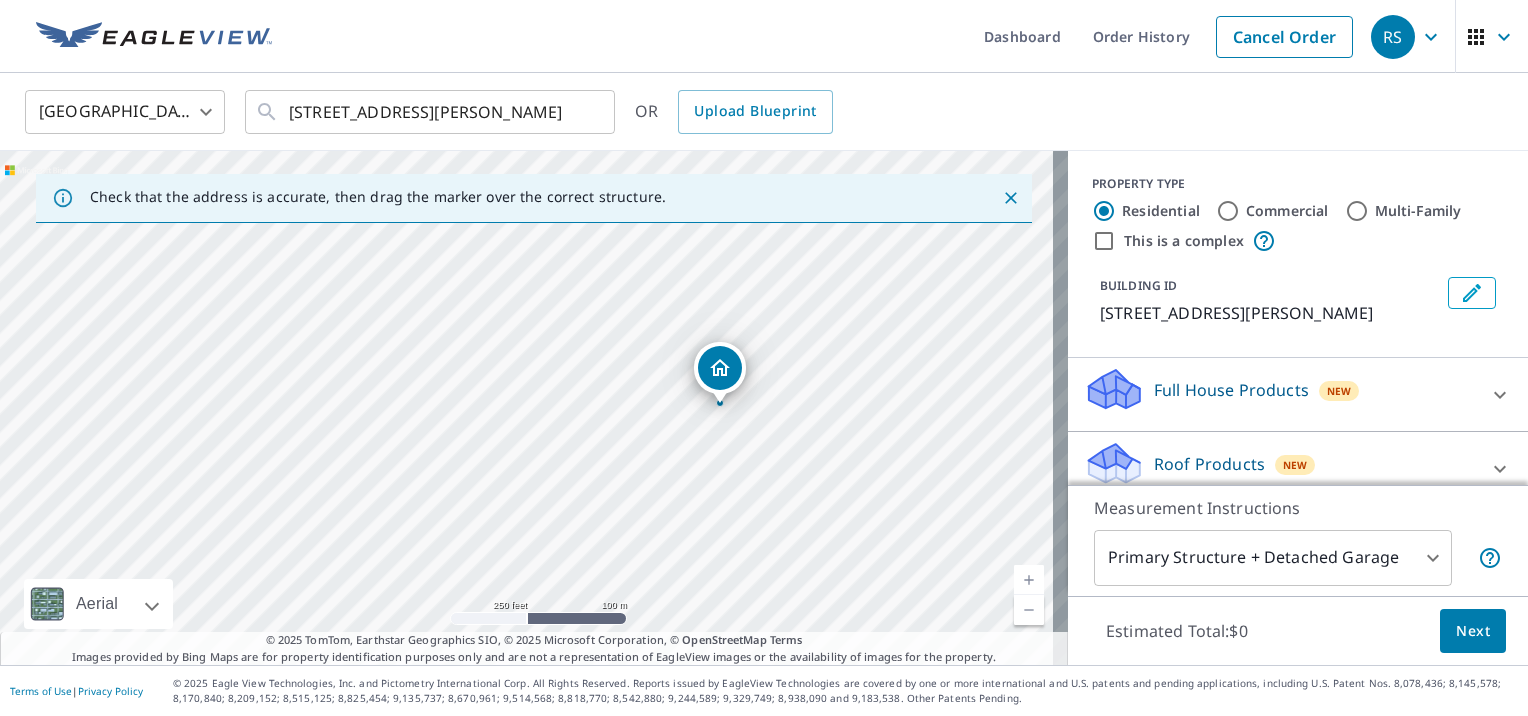 drag, startPoint x: 663, startPoint y: 349, endPoint x: 856, endPoint y: 348, distance: 193.0026 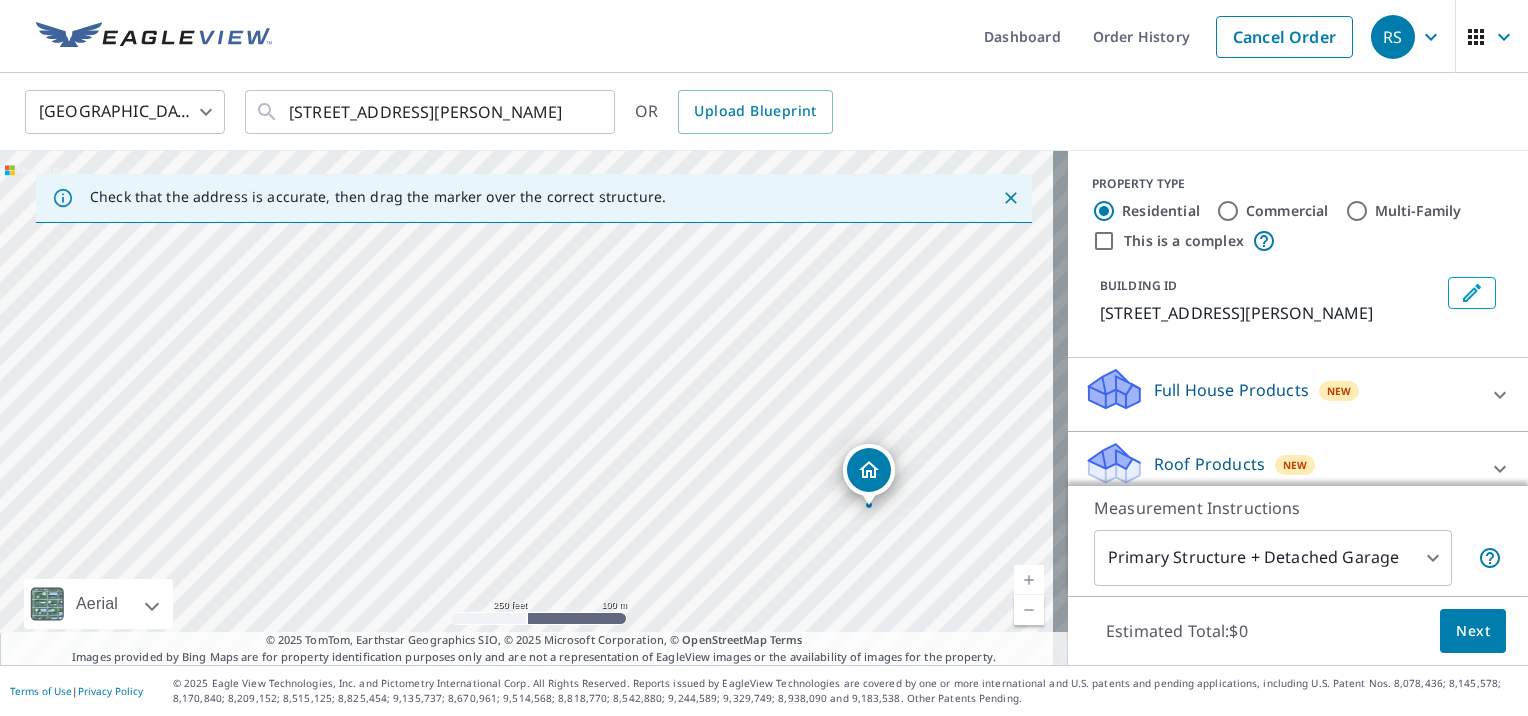 drag, startPoint x: 461, startPoint y: 284, endPoint x: 610, endPoint y: 386, distance: 180.56854 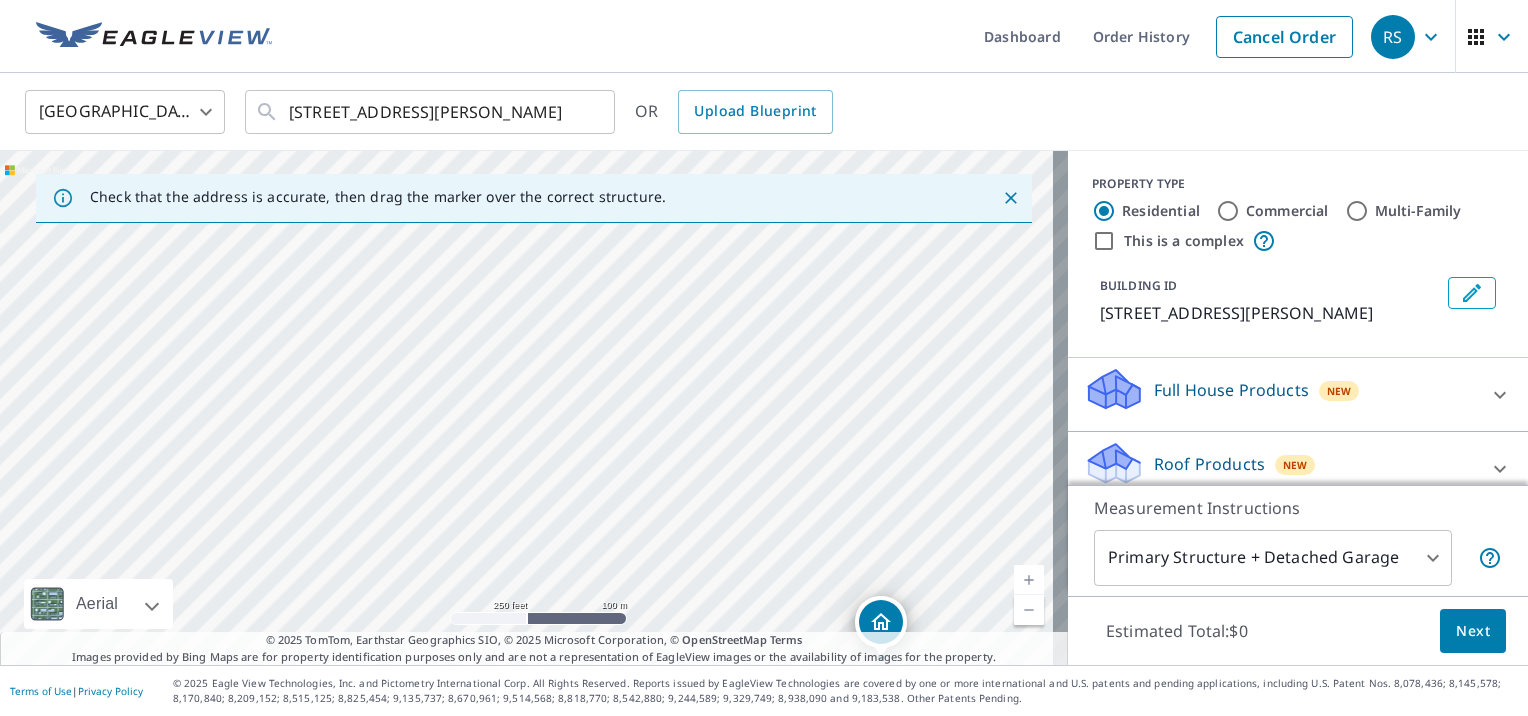 drag, startPoint x: 718, startPoint y: 296, endPoint x: 730, endPoint y: 448, distance: 152.47295 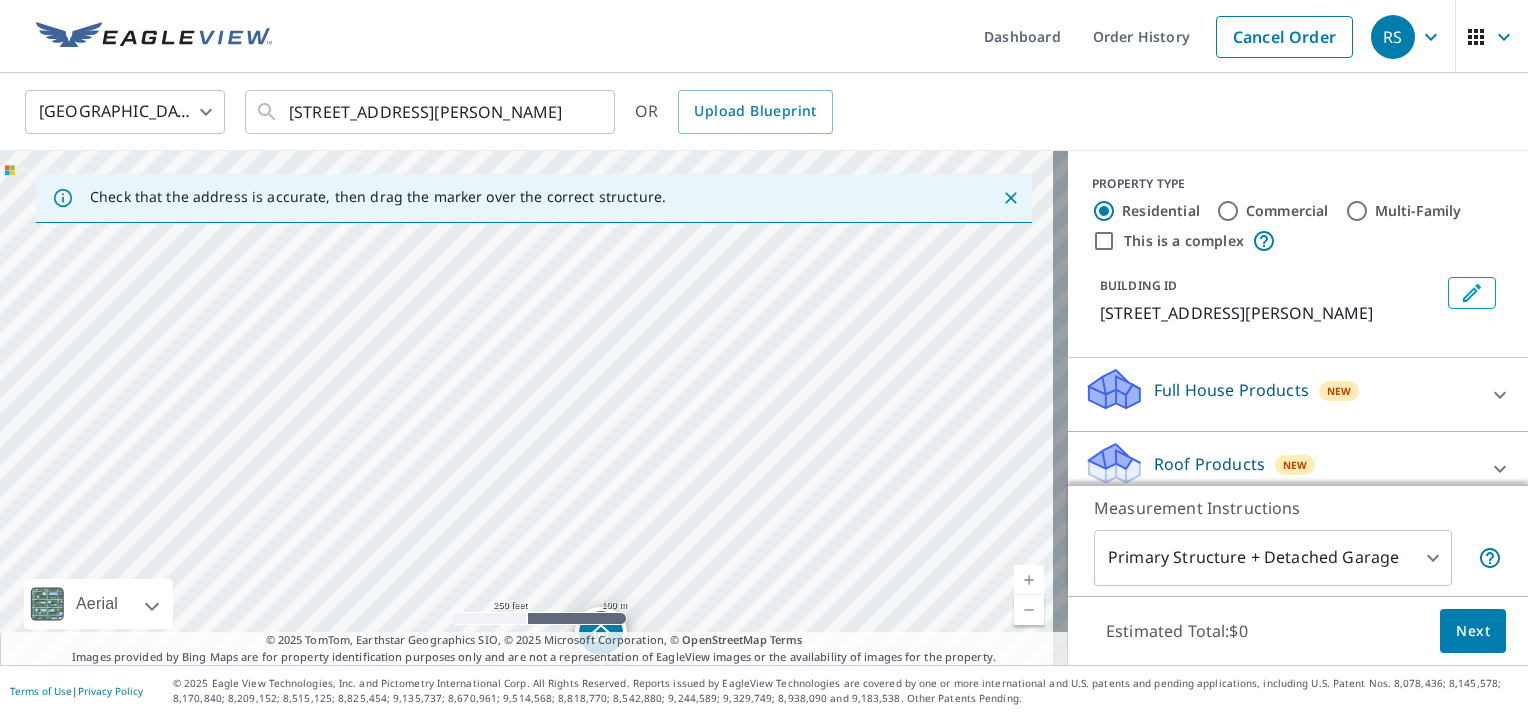 drag, startPoint x: 572, startPoint y: 383, endPoint x: 300, endPoint y: 269, distance: 294.9237 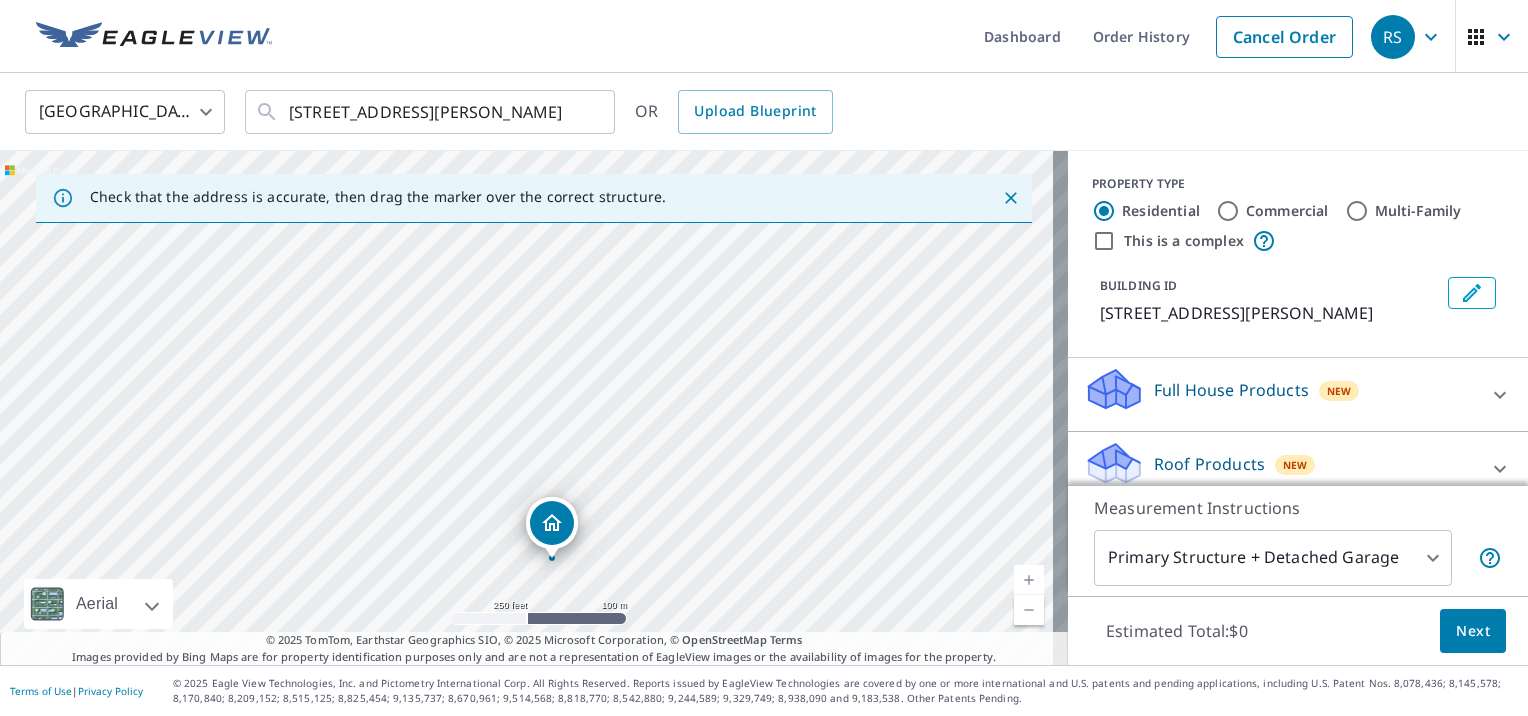 drag, startPoint x: 477, startPoint y: 412, endPoint x: 428, endPoint y: 302, distance: 120.4201 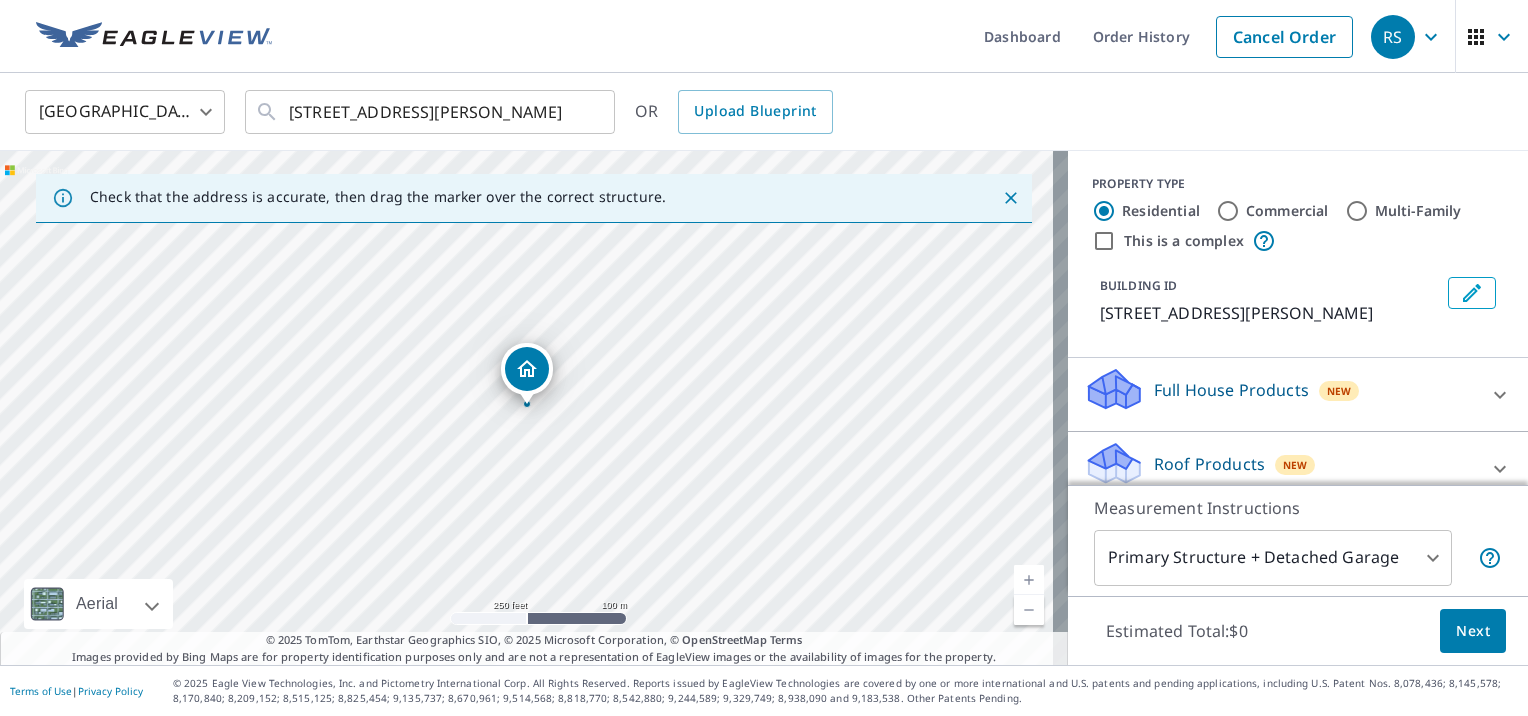 click at bounding box center [1029, 580] 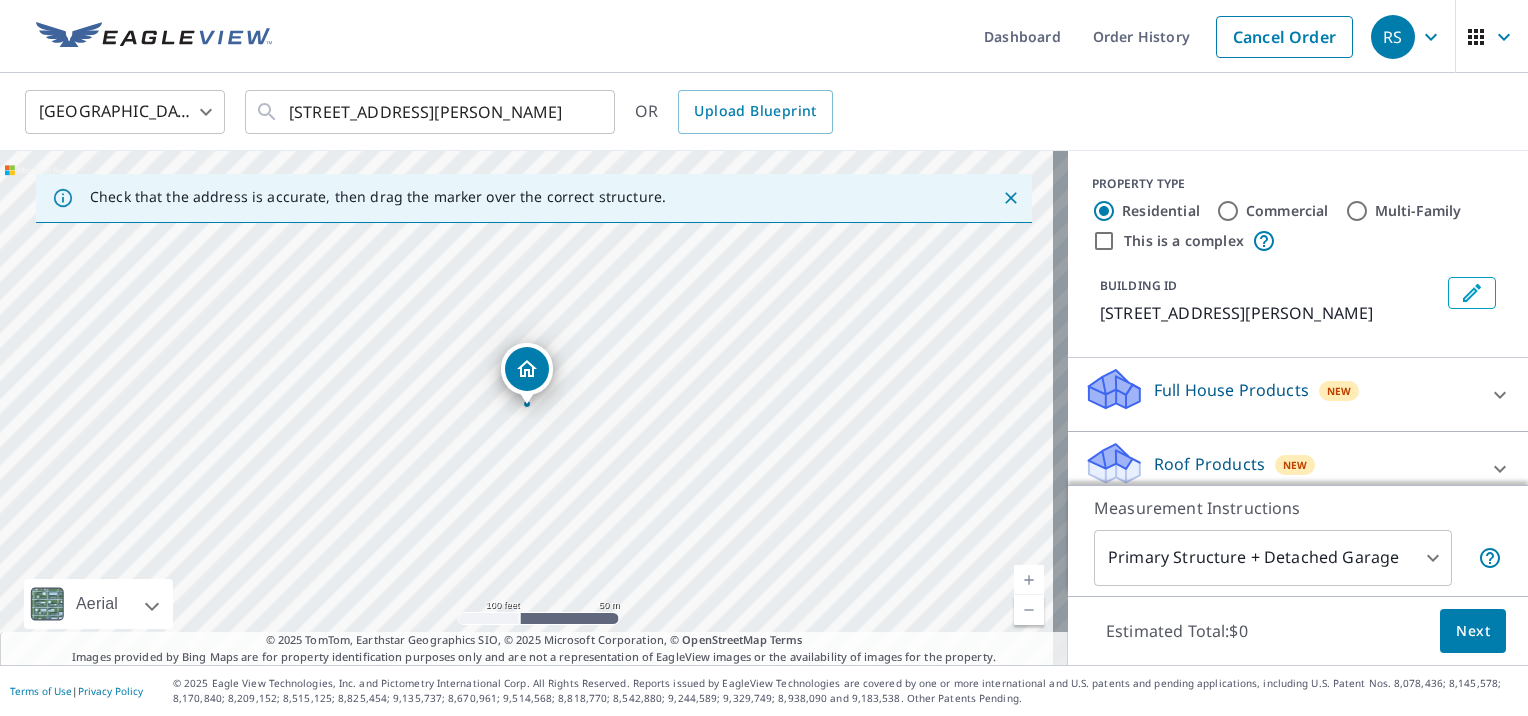 click at bounding box center (1029, 580) 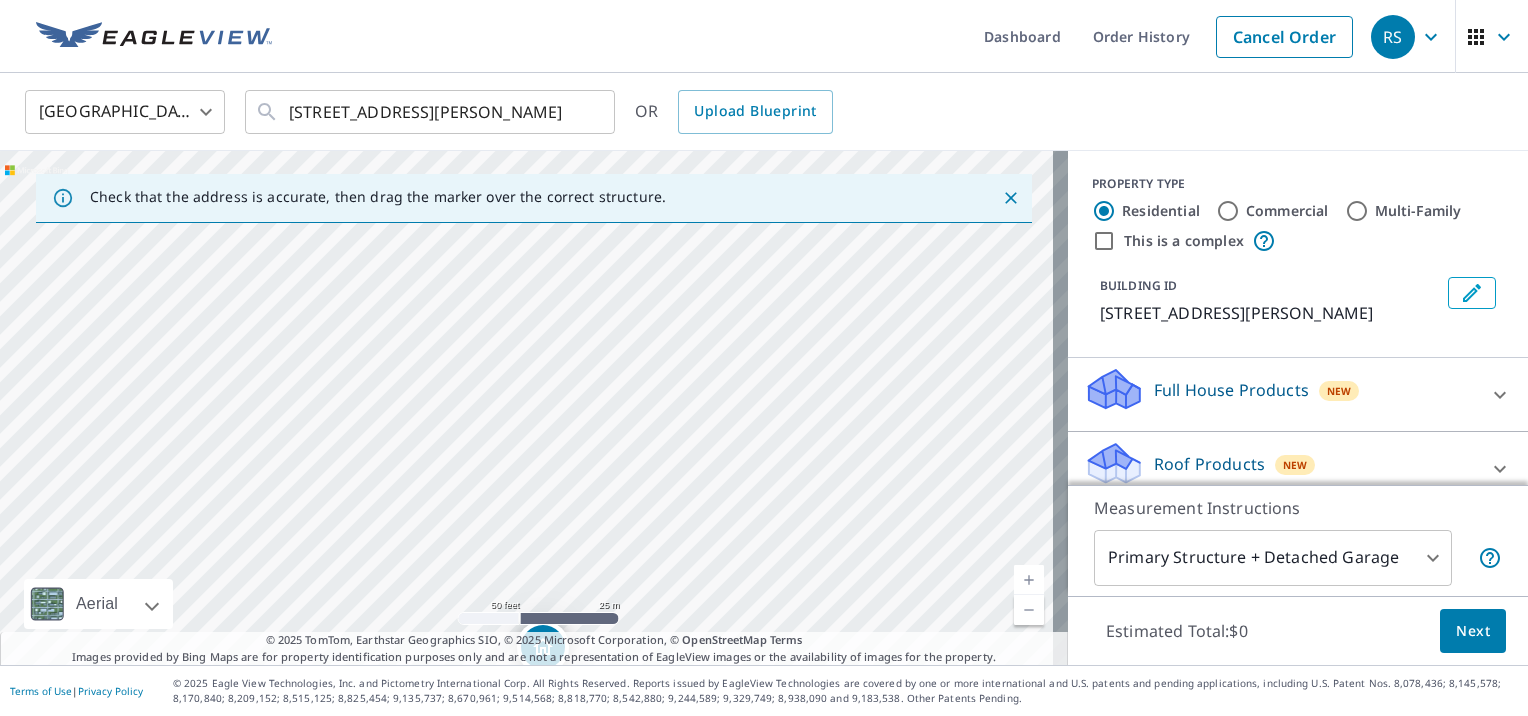 drag, startPoint x: 807, startPoint y: 276, endPoint x: 823, endPoint y: 554, distance: 278.46005 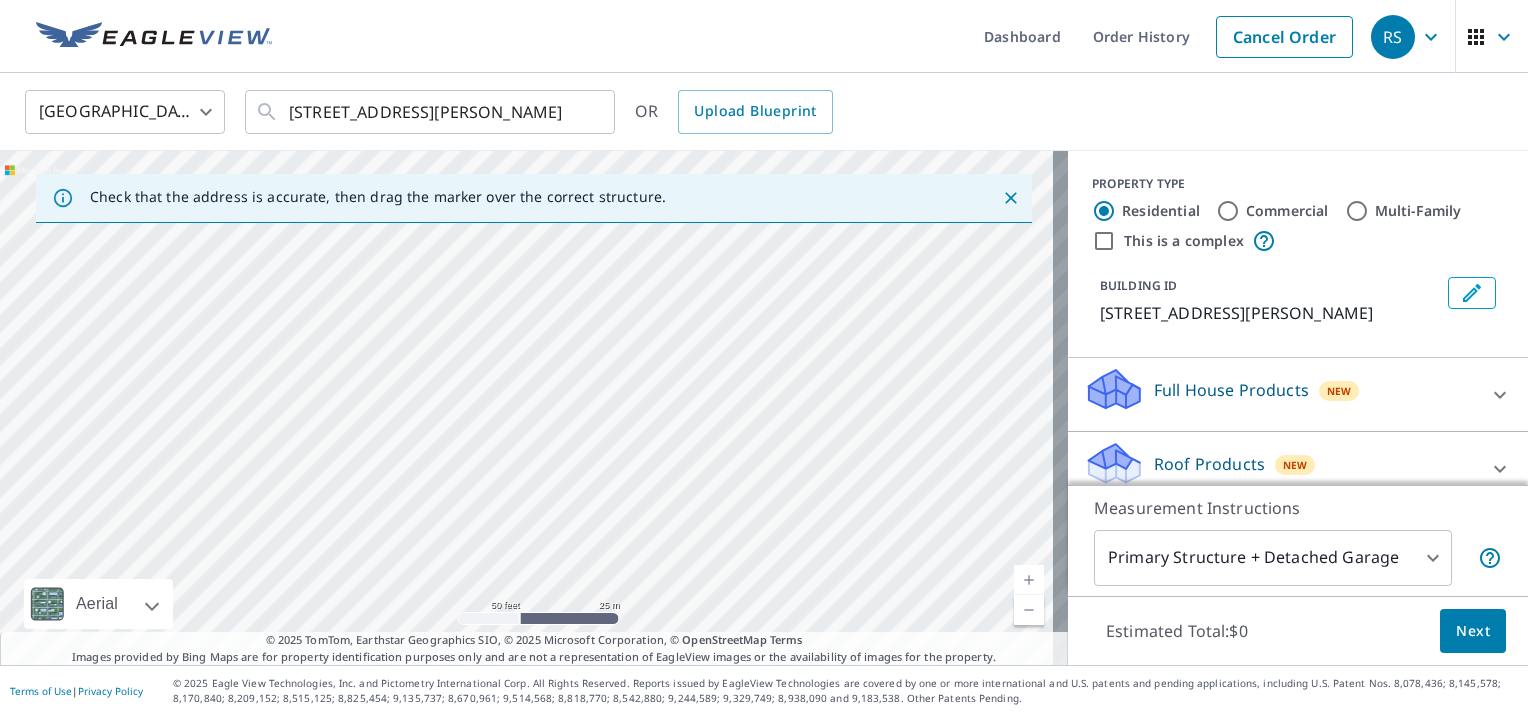 drag, startPoint x: 724, startPoint y: 271, endPoint x: 732, endPoint y: 532, distance: 261.1226 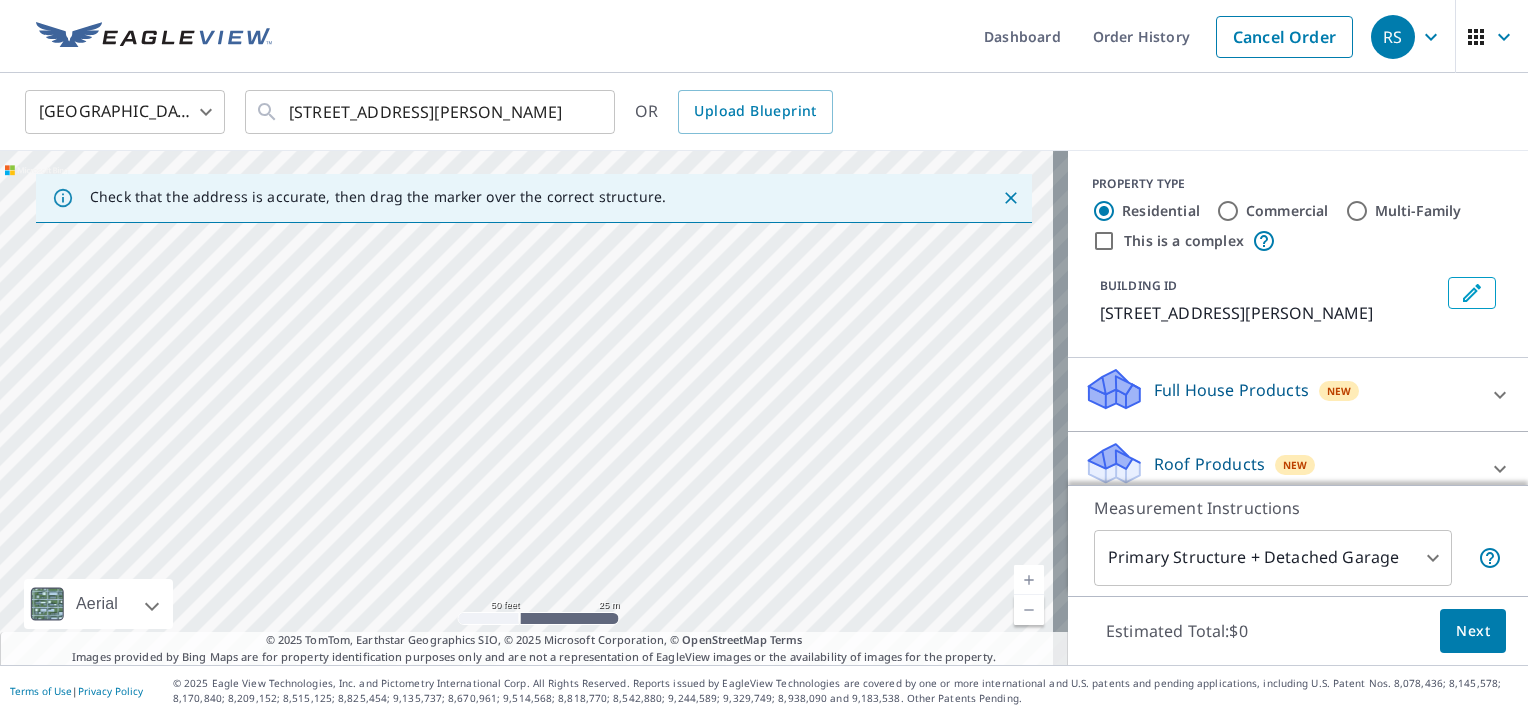 drag, startPoint x: 764, startPoint y: 304, endPoint x: 740, endPoint y: 467, distance: 164.7574 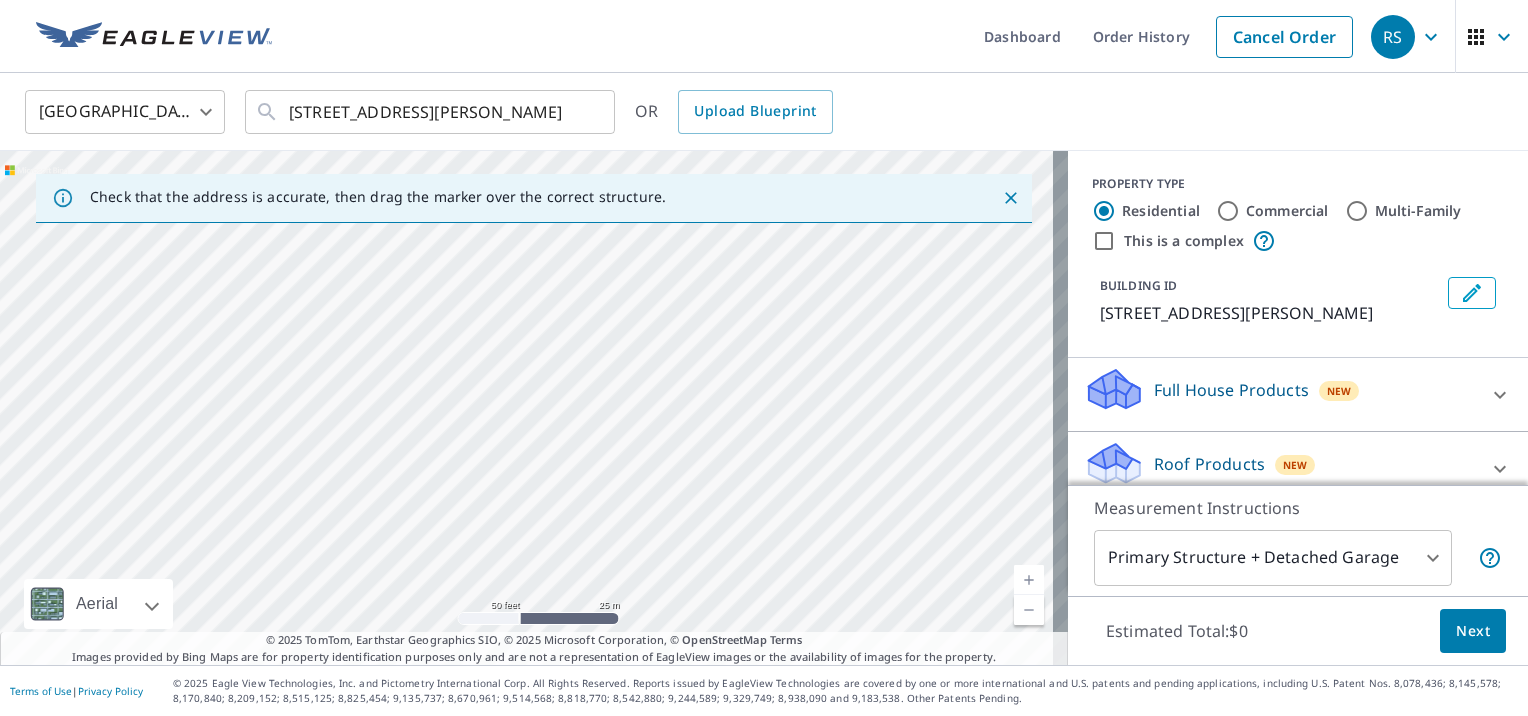 drag, startPoint x: 706, startPoint y: 258, endPoint x: 696, endPoint y: 506, distance: 248.20154 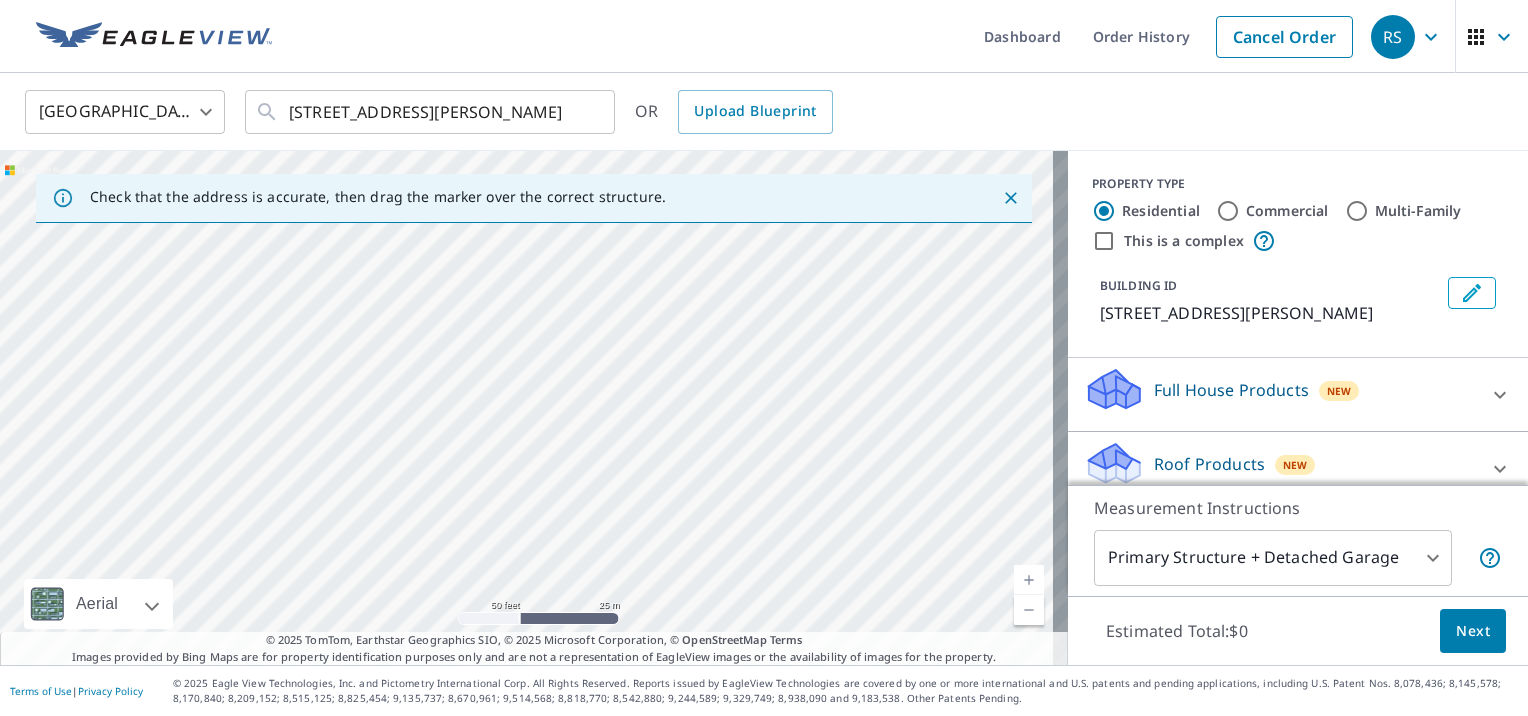 drag, startPoint x: 632, startPoint y: 273, endPoint x: 897, endPoint y: 232, distance: 268.15295 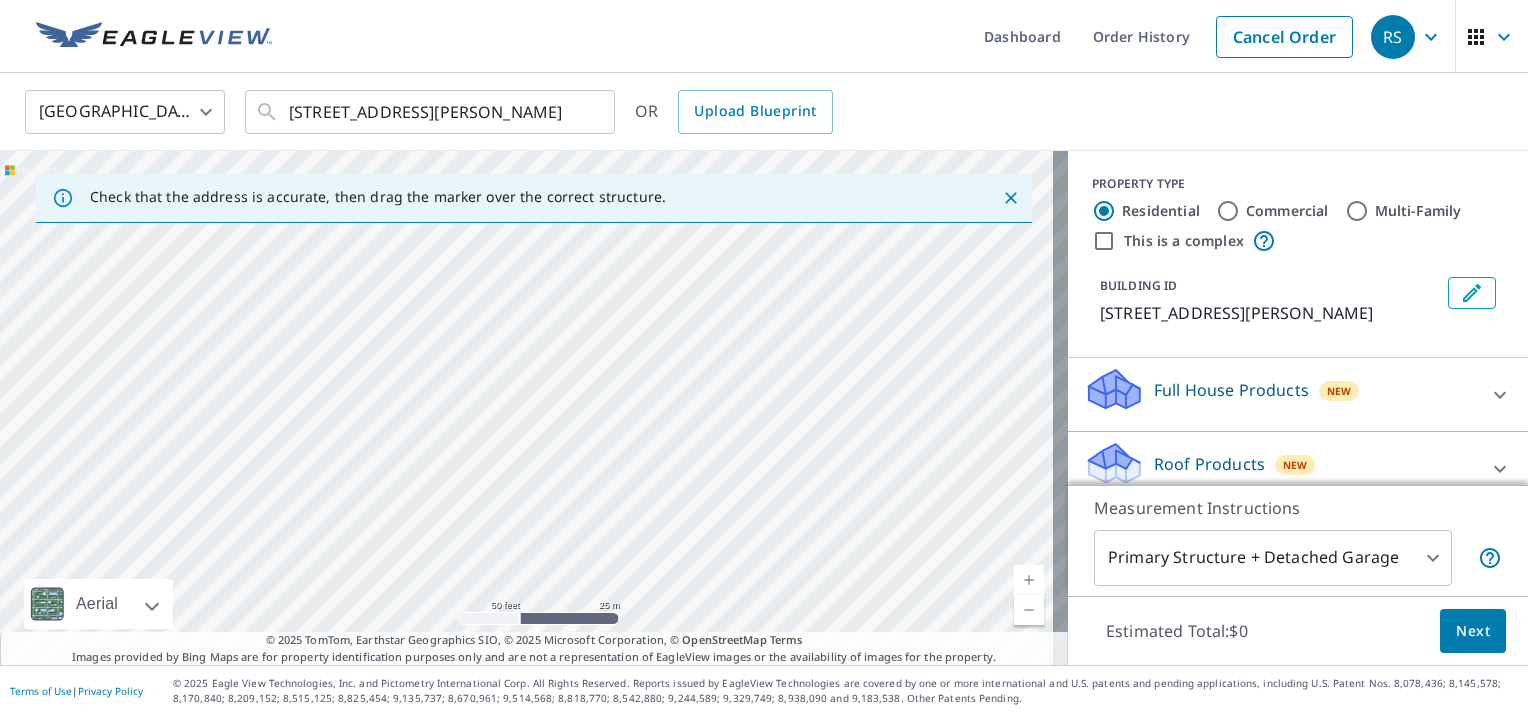 drag, startPoint x: 897, startPoint y: 232, endPoint x: 860, endPoint y: 275, distance: 56.727417 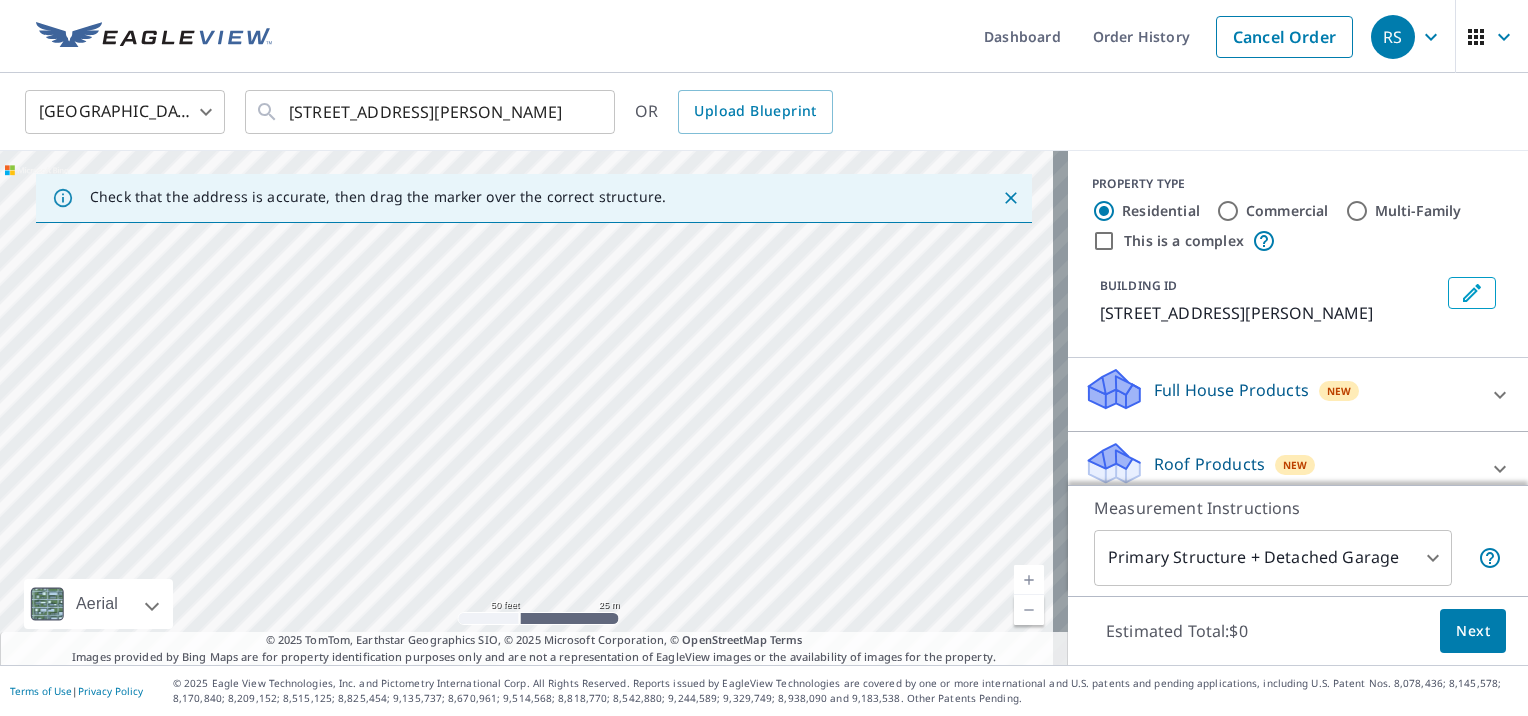 drag, startPoint x: 726, startPoint y: 601, endPoint x: 677, endPoint y: 328, distance: 277.36258 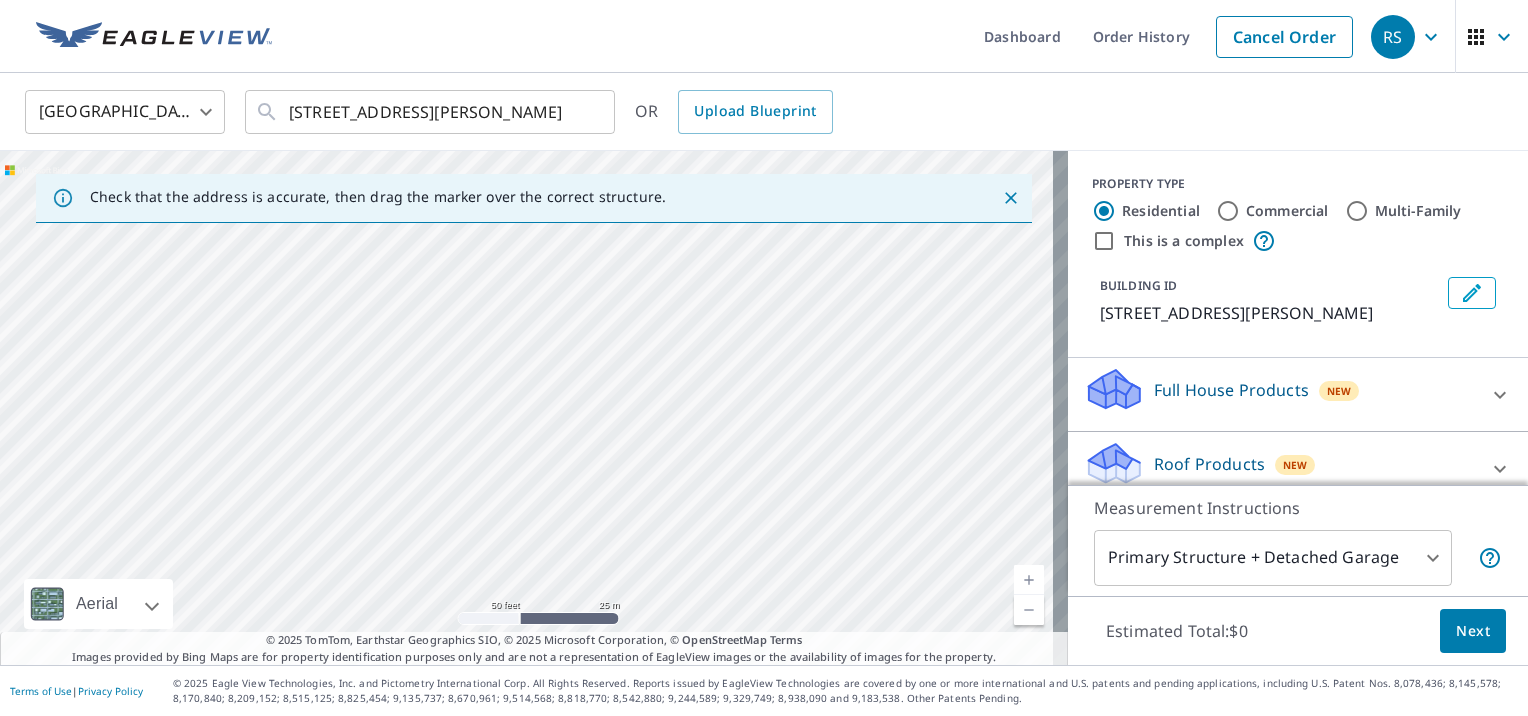 drag, startPoint x: 694, startPoint y: 551, endPoint x: 683, endPoint y: 271, distance: 280.21597 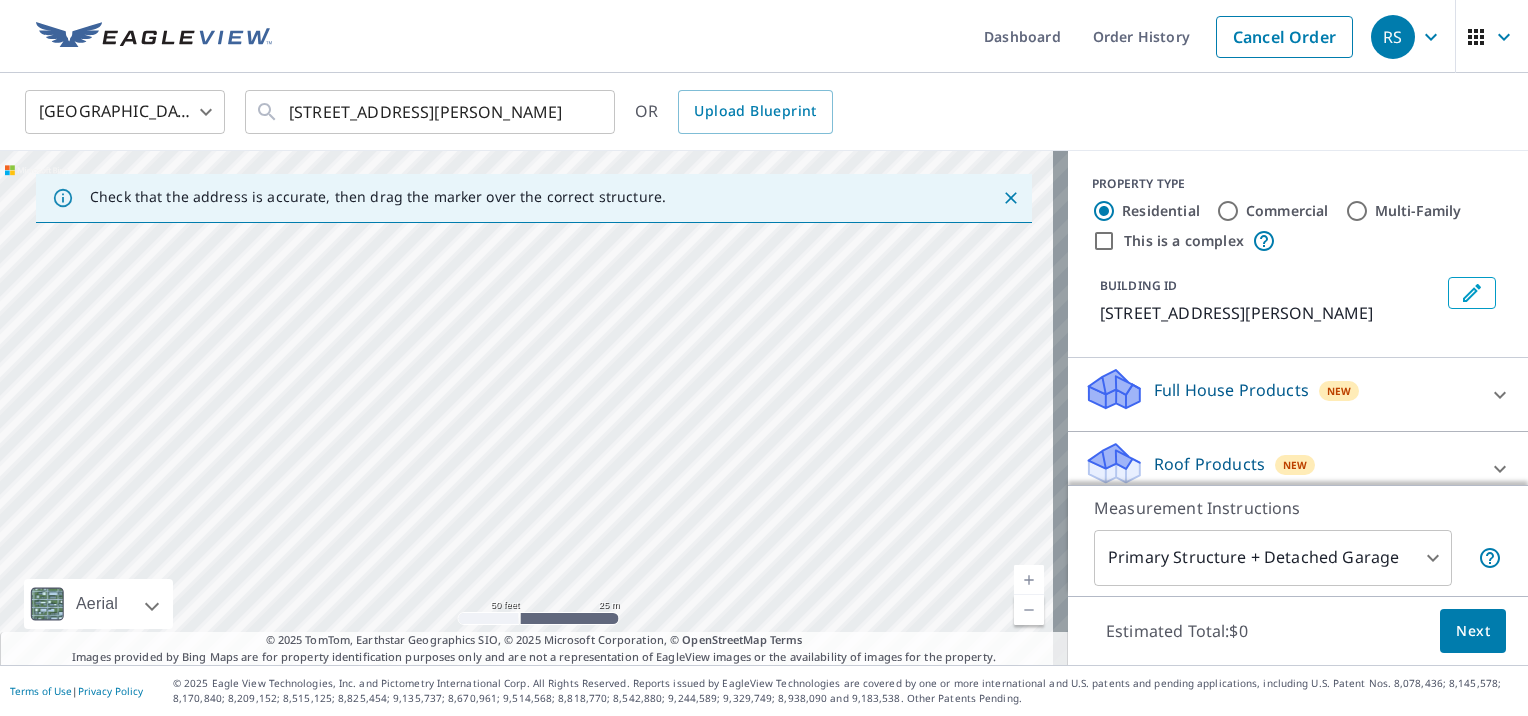 drag, startPoint x: 712, startPoint y: 320, endPoint x: 699, endPoint y: 264, distance: 57.48913 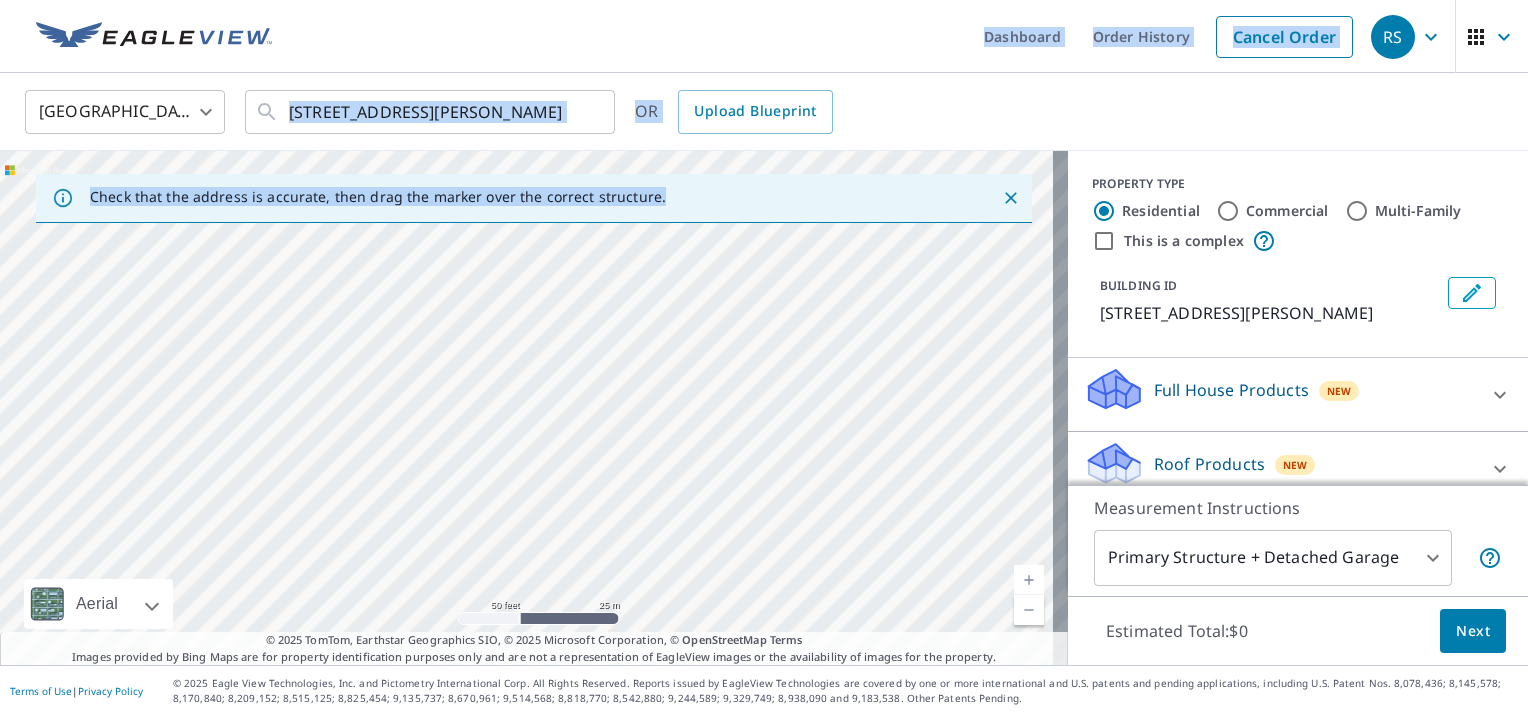 drag, startPoint x: 675, startPoint y: 110, endPoint x: 695, endPoint y: -104, distance: 214.93254 